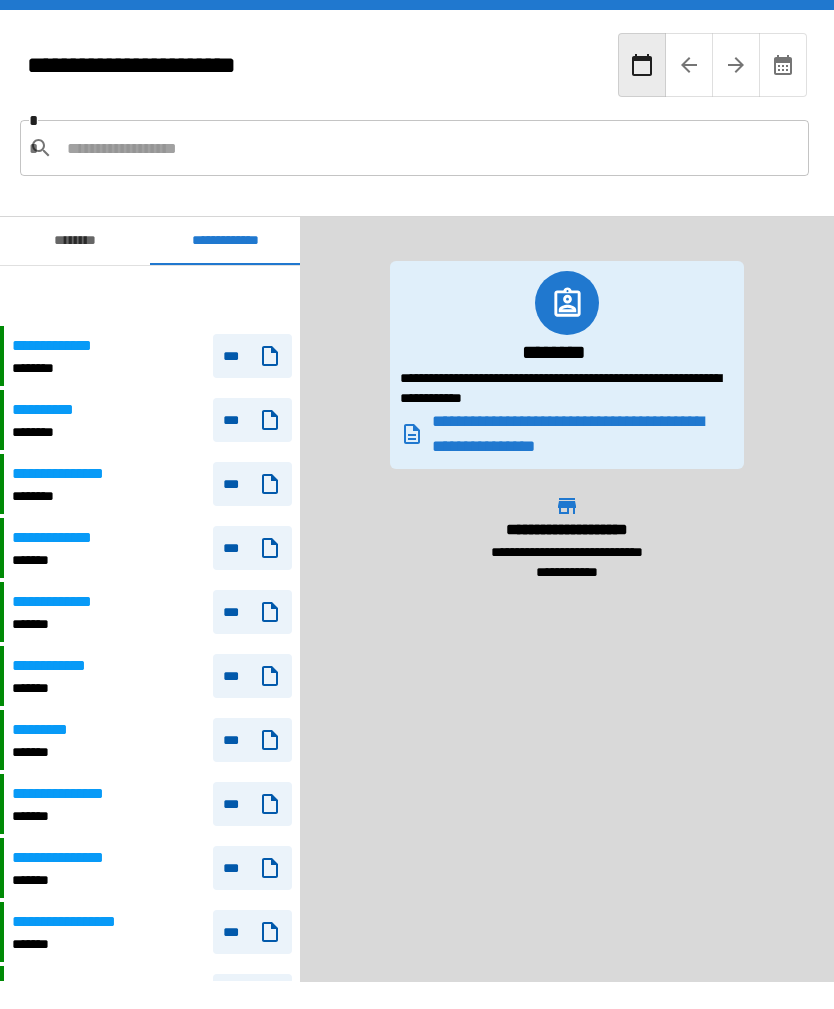 scroll, scrollTop: 0, scrollLeft: 0, axis: both 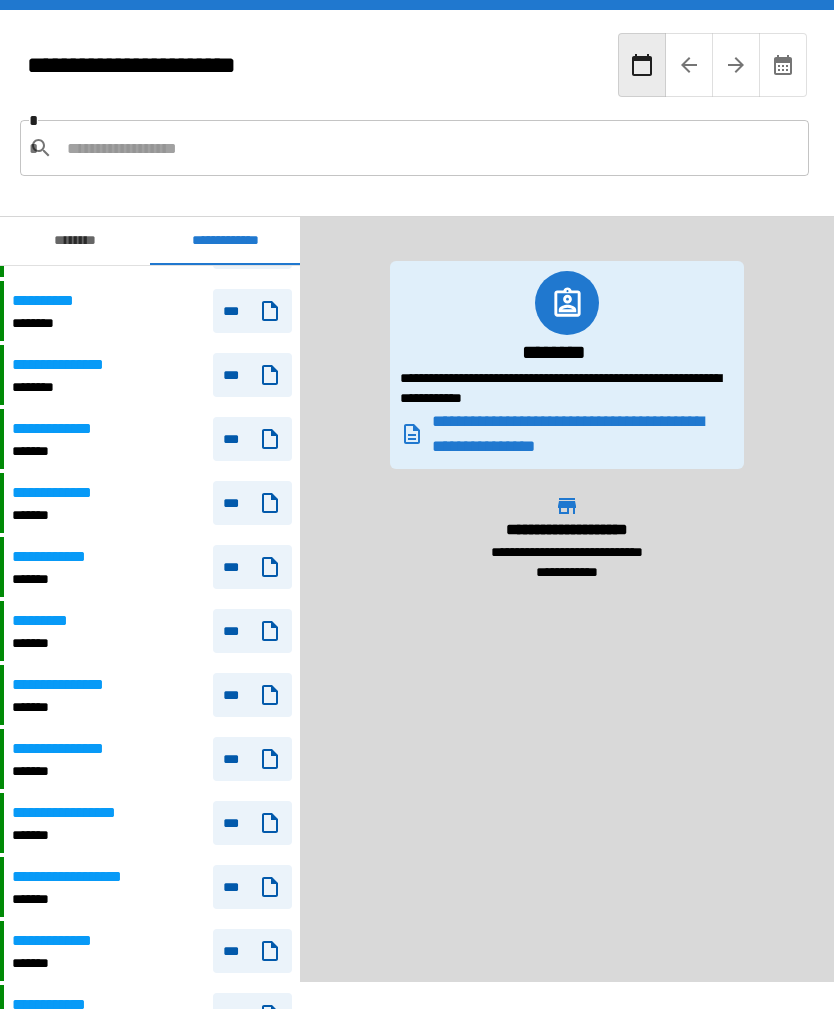 click on "**********" at bounding box center (152, 439) 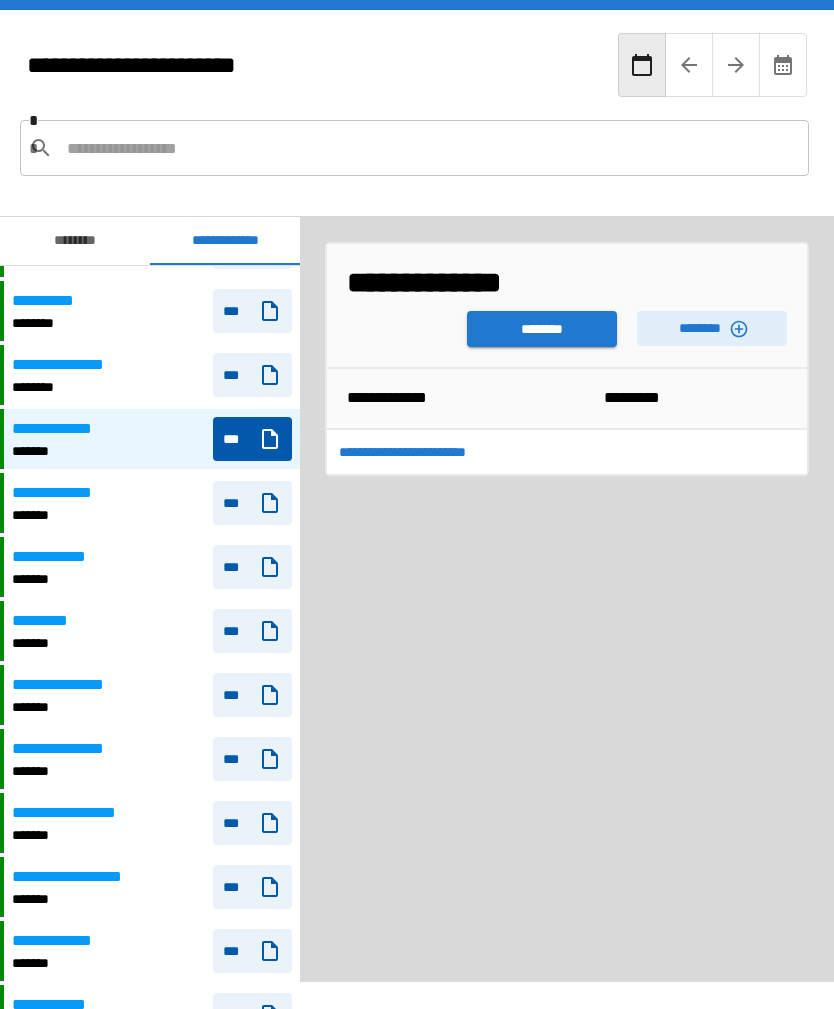 click on "********" at bounding box center [542, 329] 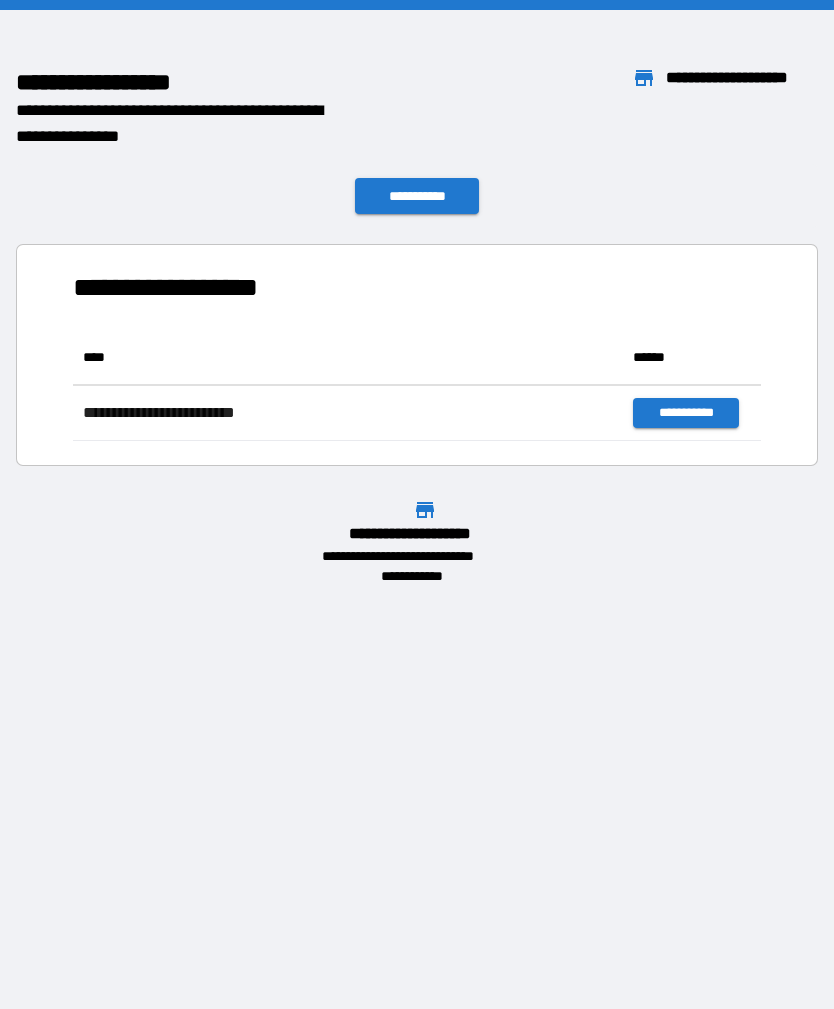scroll, scrollTop: 1, scrollLeft: 1, axis: both 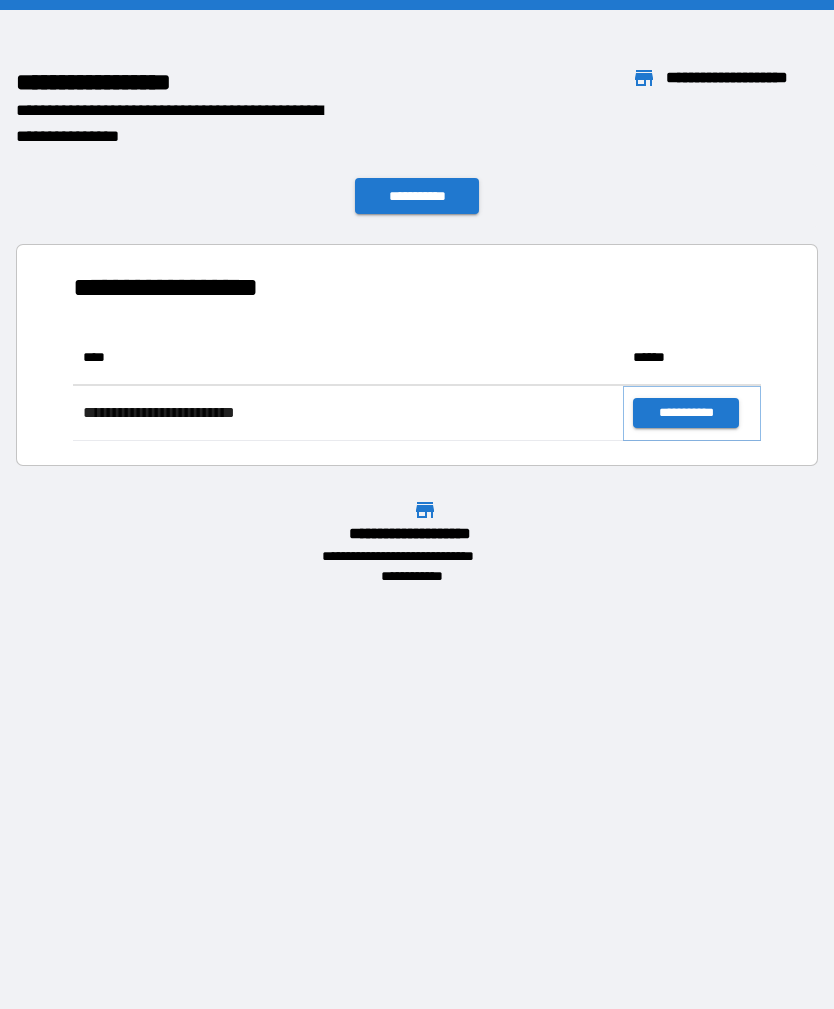 click on "**********" at bounding box center [685, 413] 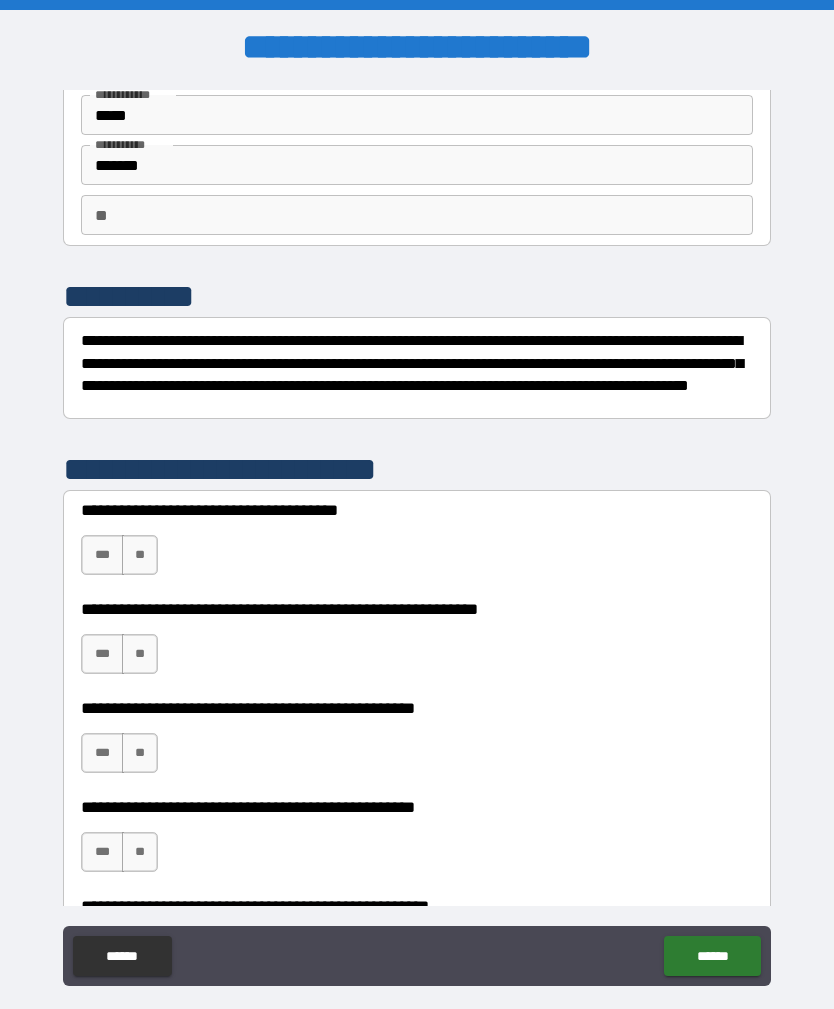 scroll, scrollTop: 92, scrollLeft: 0, axis: vertical 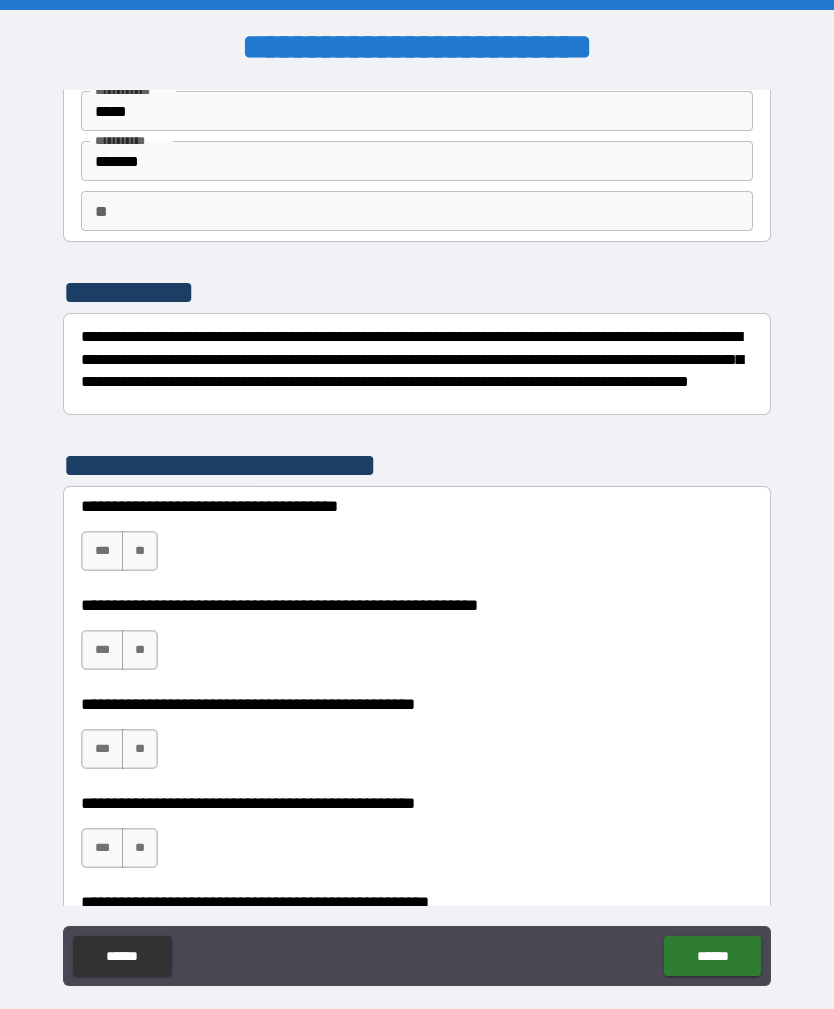 click on "***" at bounding box center [102, 551] 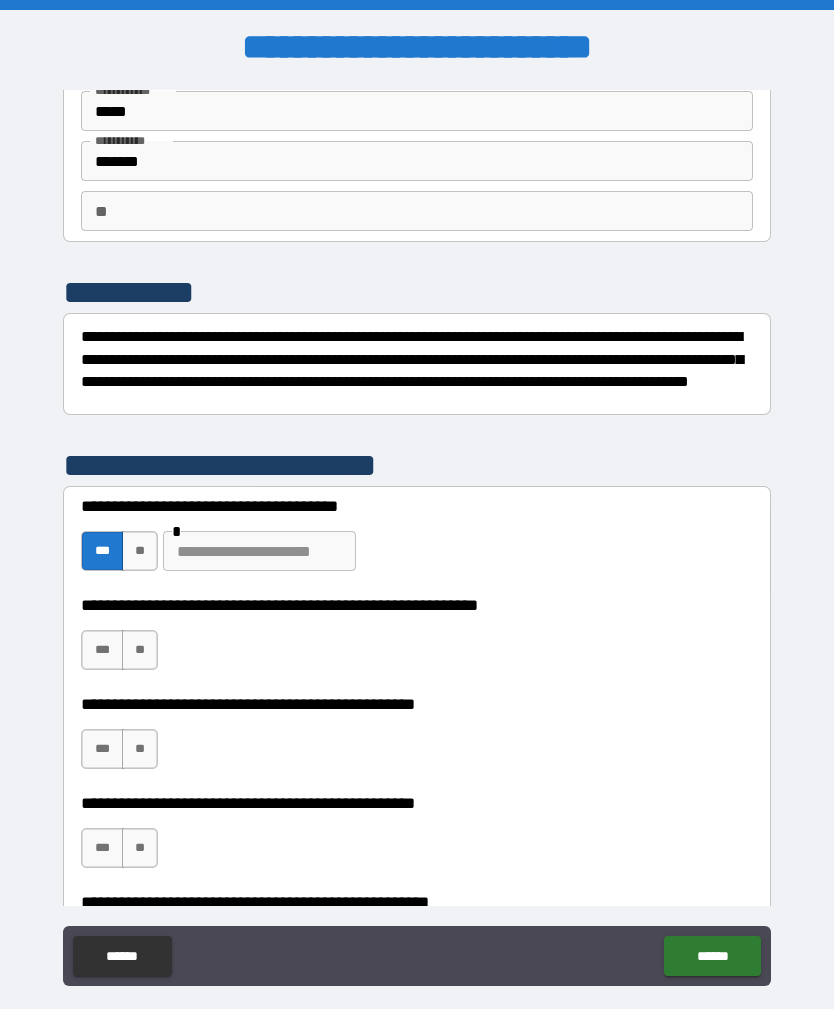click on "***" at bounding box center (102, 650) 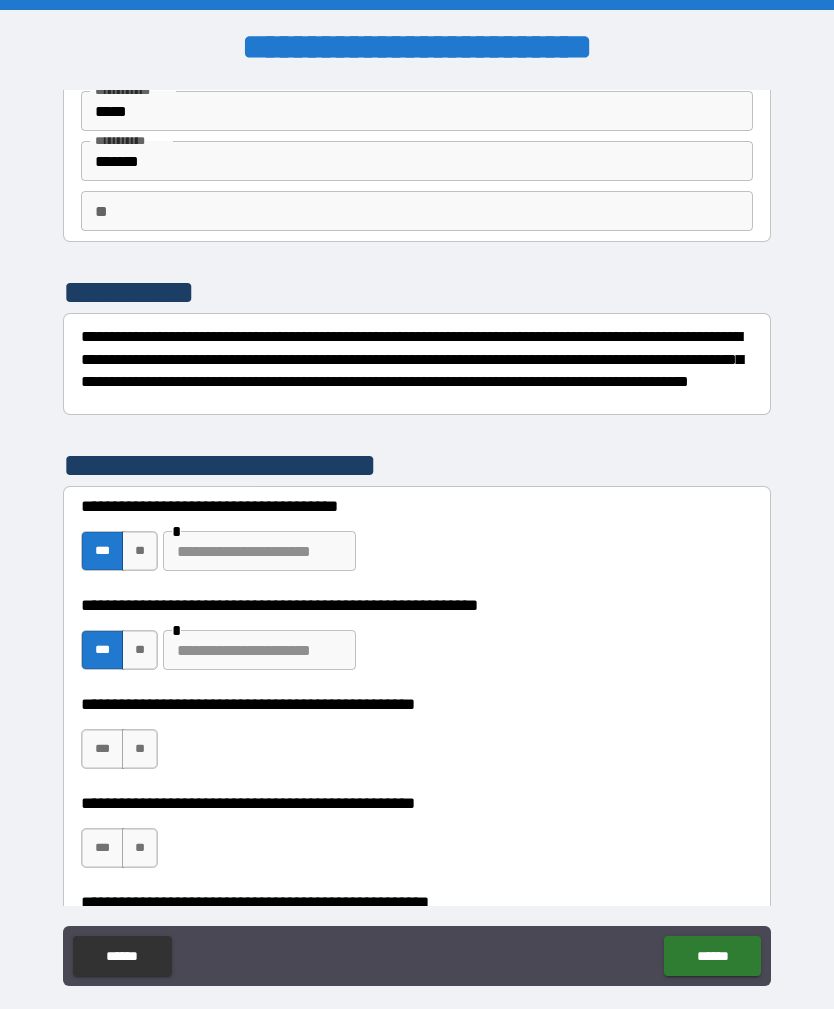 click on "**" at bounding box center [140, 749] 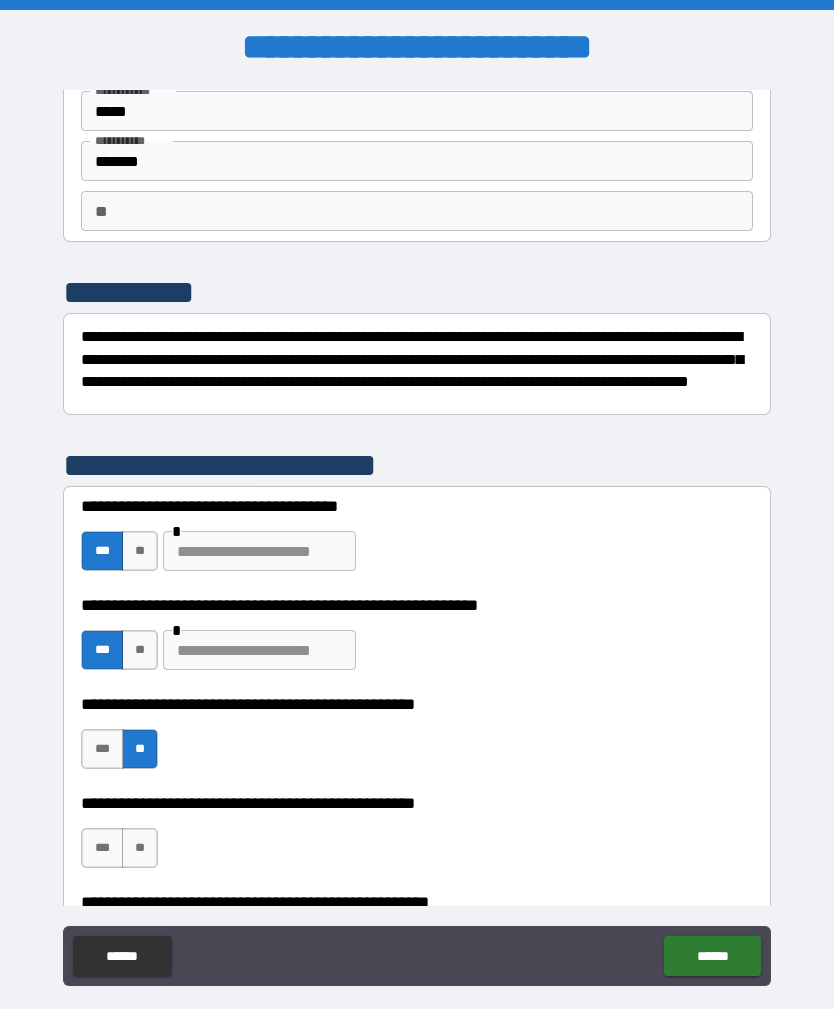 click on "***" at bounding box center [102, 848] 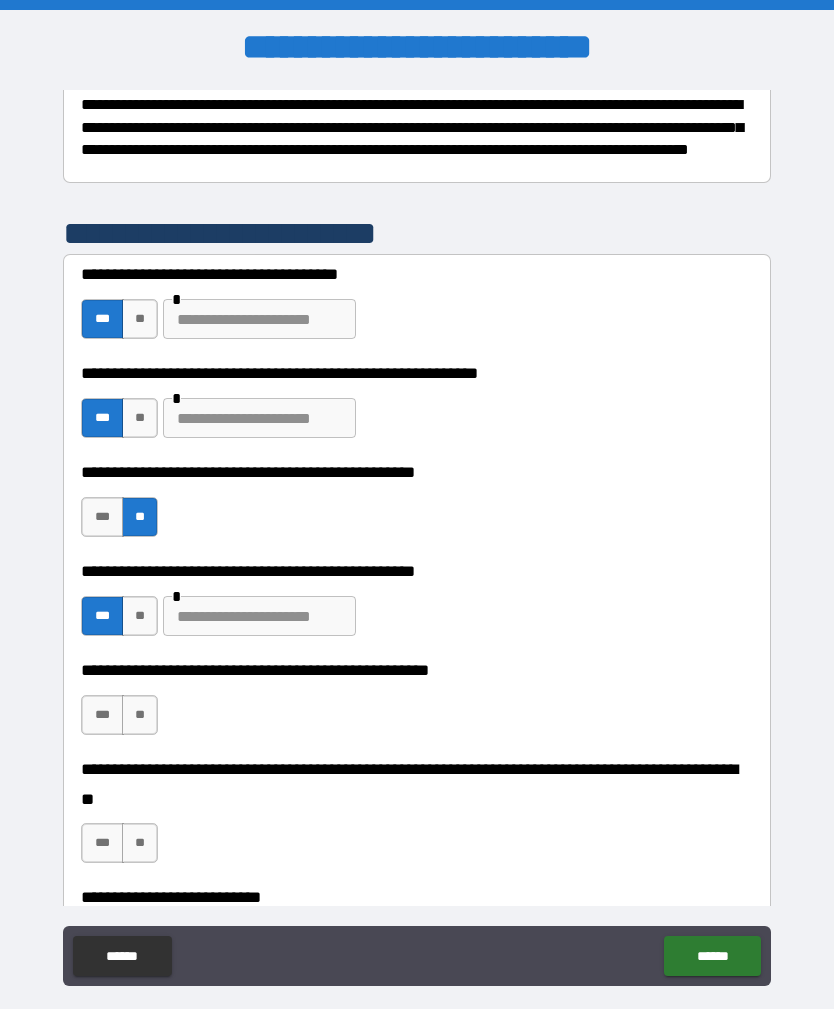 scroll, scrollTop: 361, scrollLeft: 0, axis: vertical 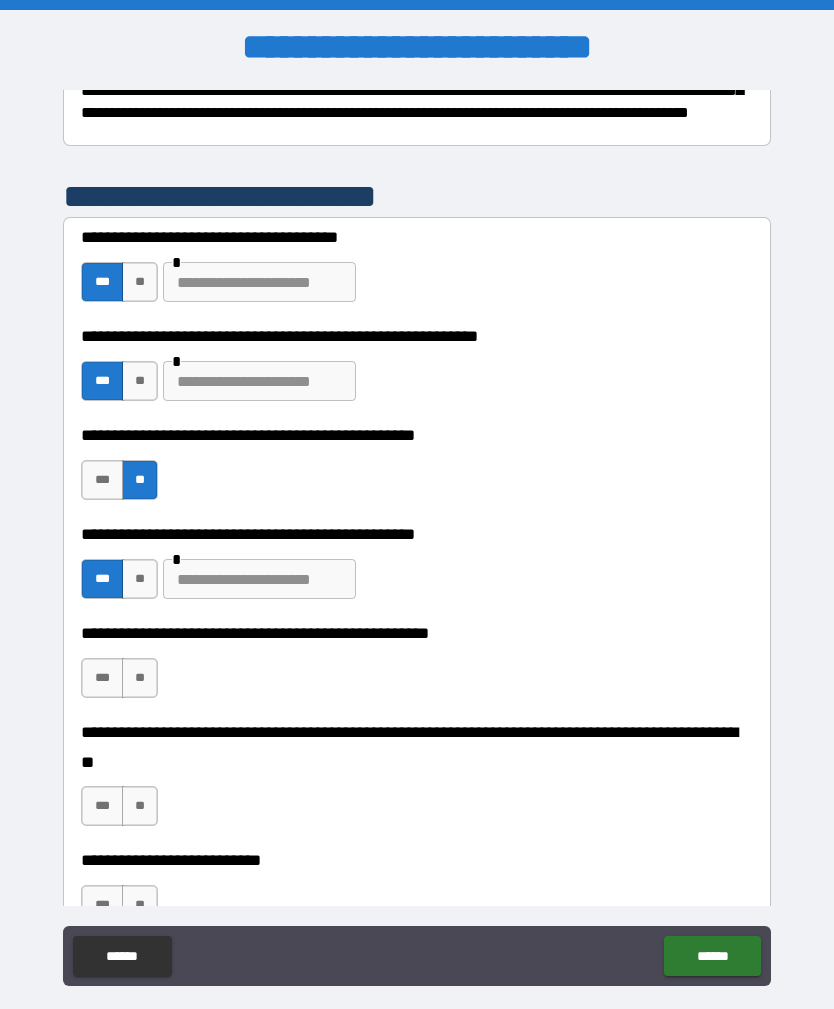 click at bounding box center (259, 579) 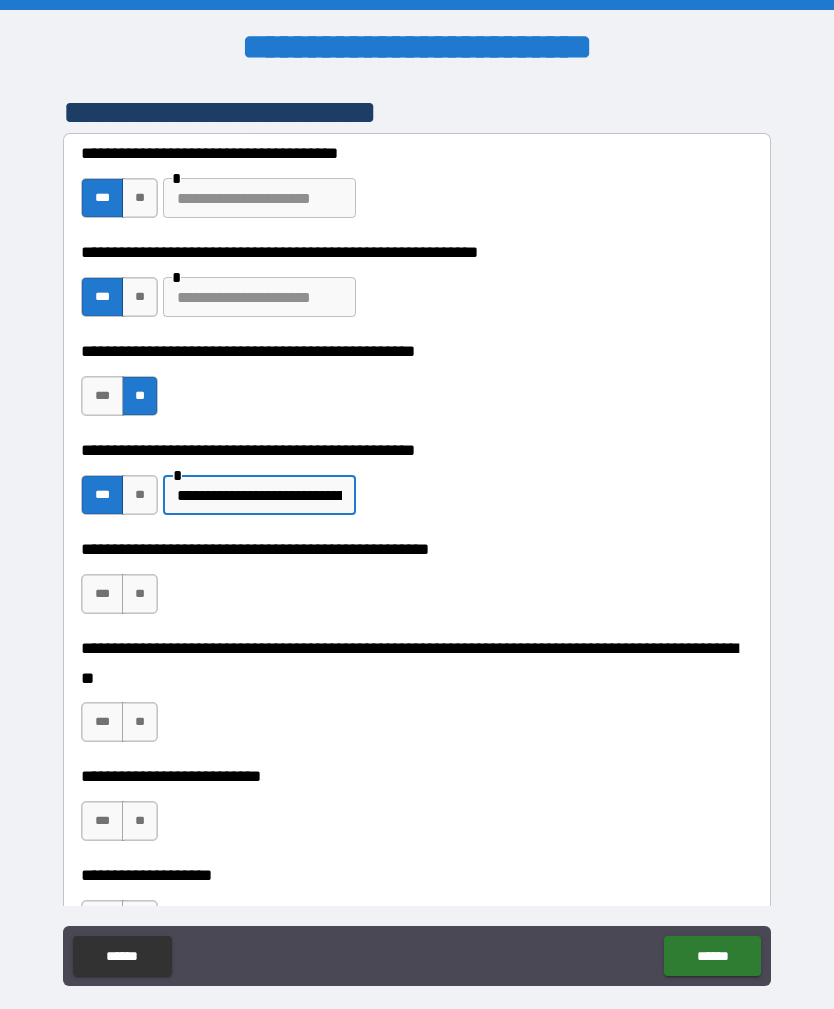 scroll, scrollTop: 473, scrollLeft: 0, axis: vertical 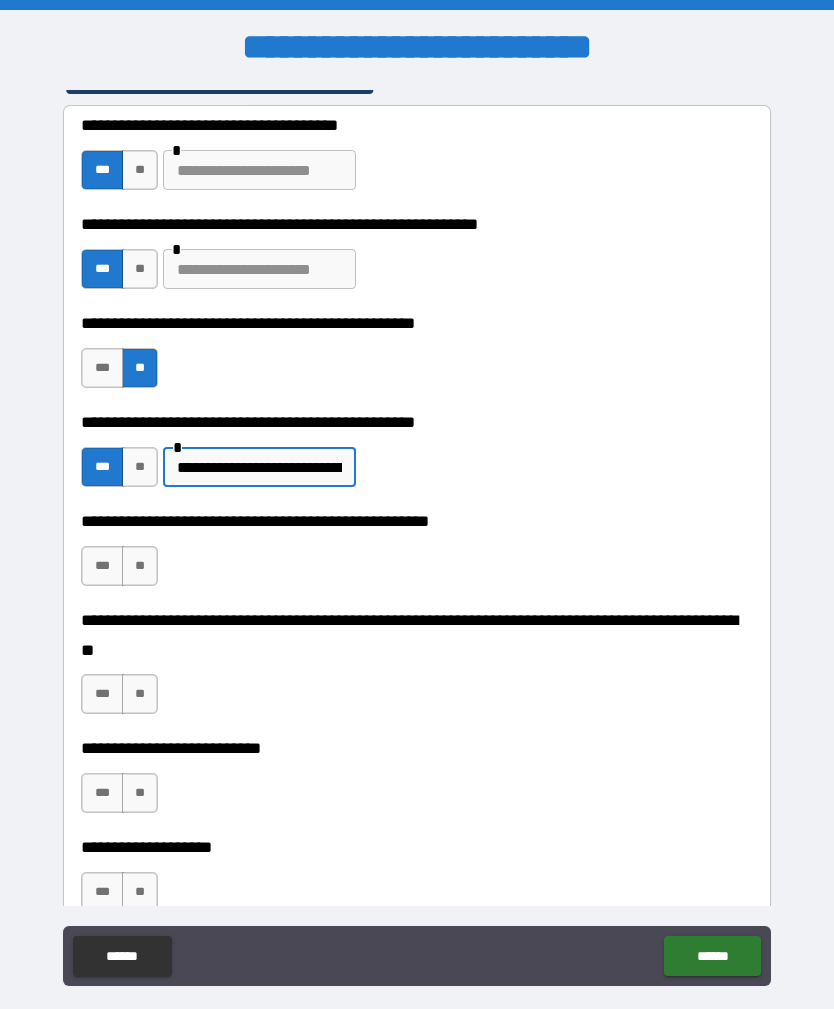 type on "**********" 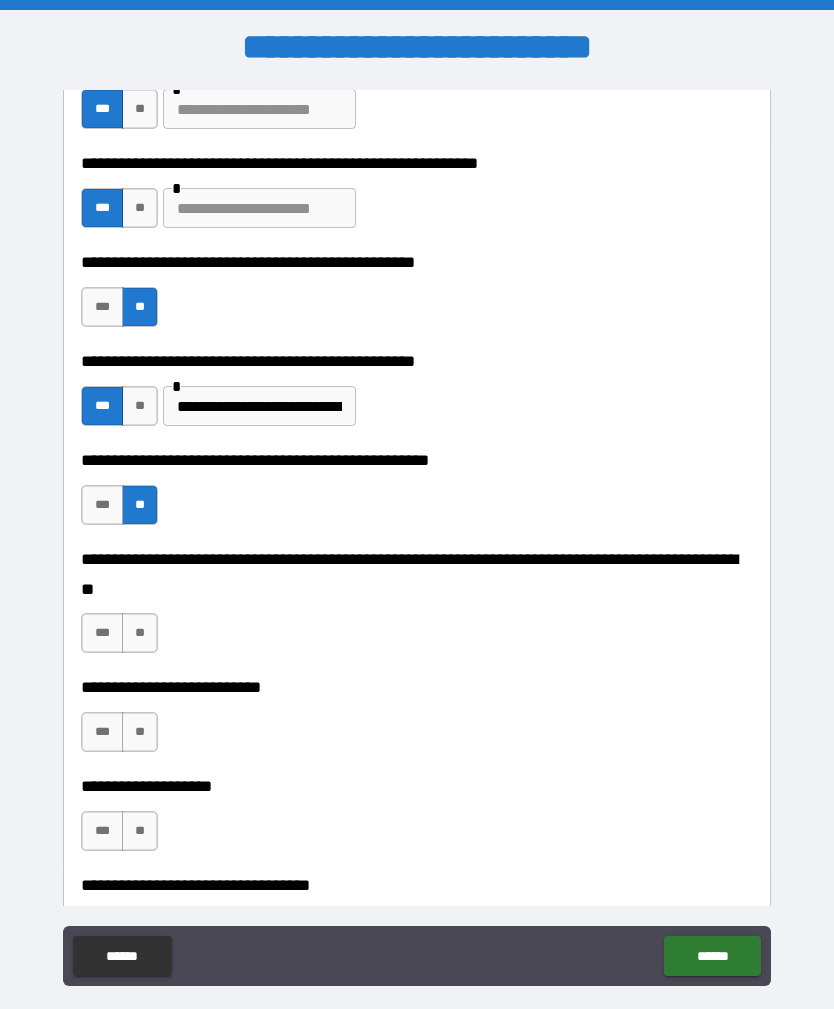 scroll, scrollTop: 562, scrollLeft: 0, axis: vertical 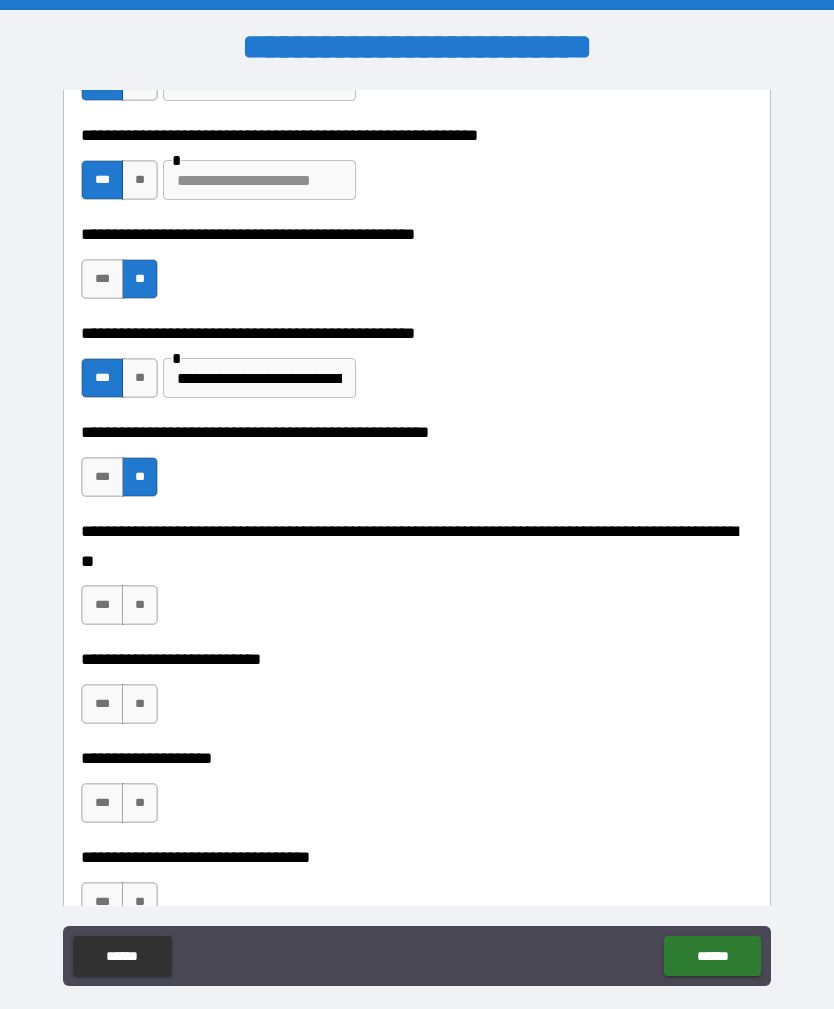 click on "**" at bounding box center [140, 605] 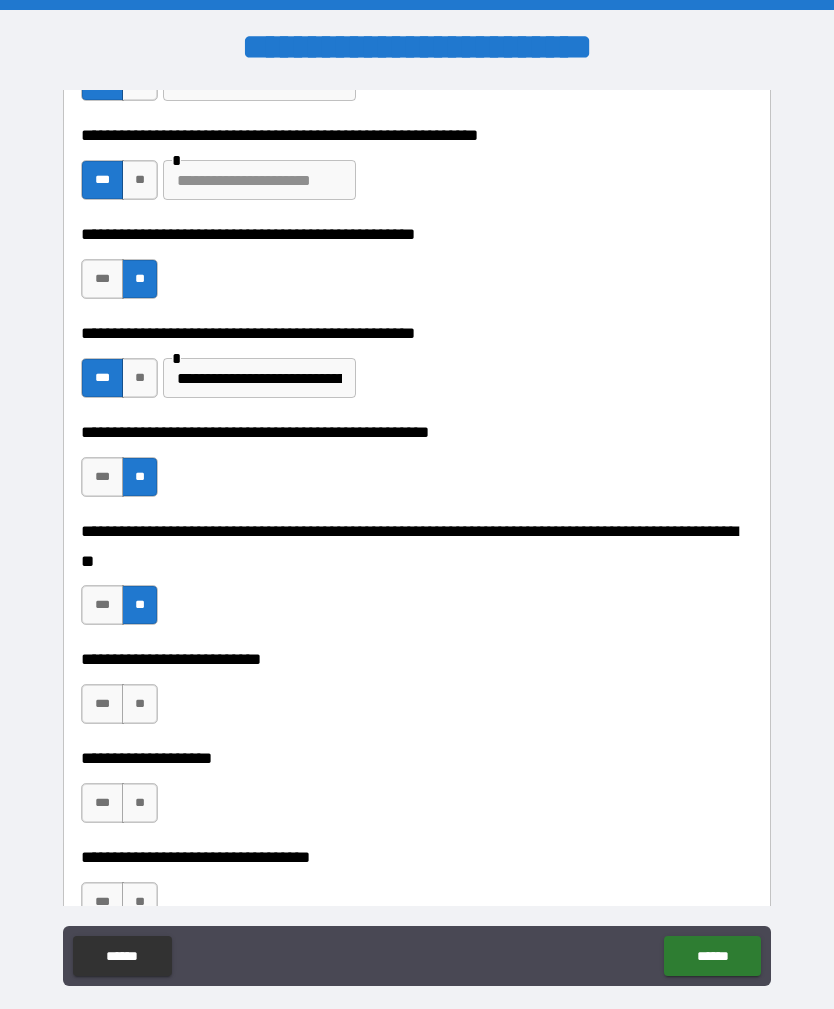 click on "**" at bounding box center (140, 704) 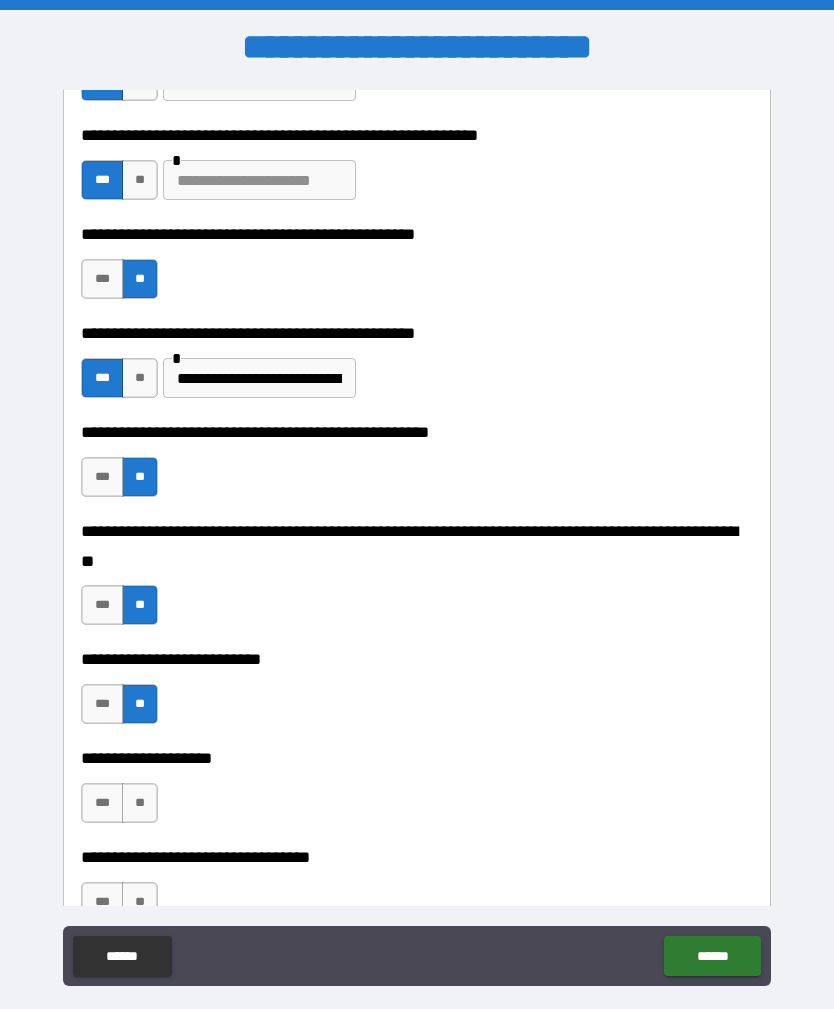 click on "**" at bounding box center [140, 803] 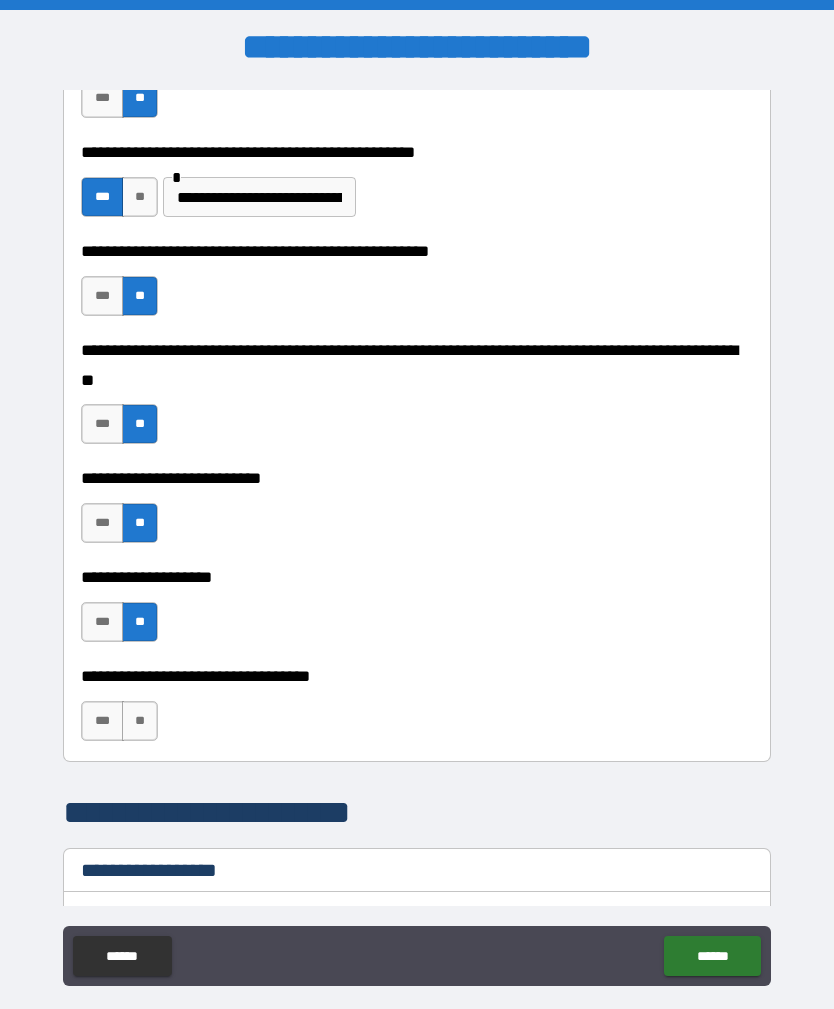 scroll, scrollTop: 778, scrollLeft: 0, axis: vertical 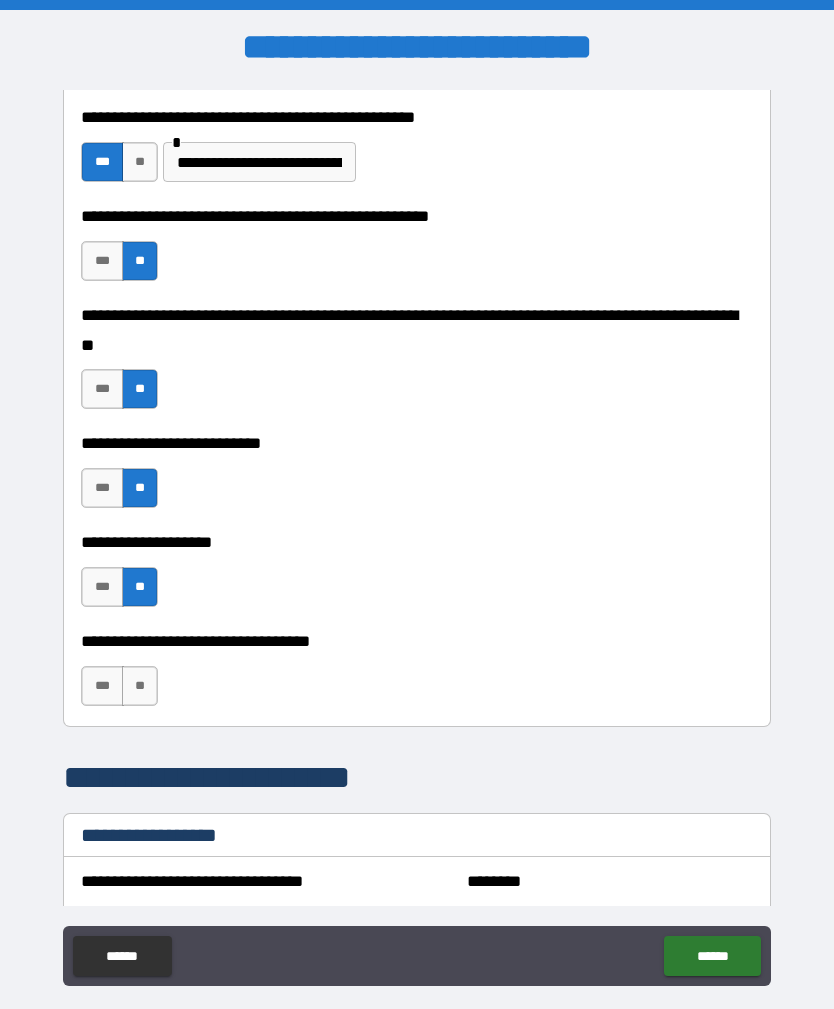 click on "***" at bounding box center [102, 686] 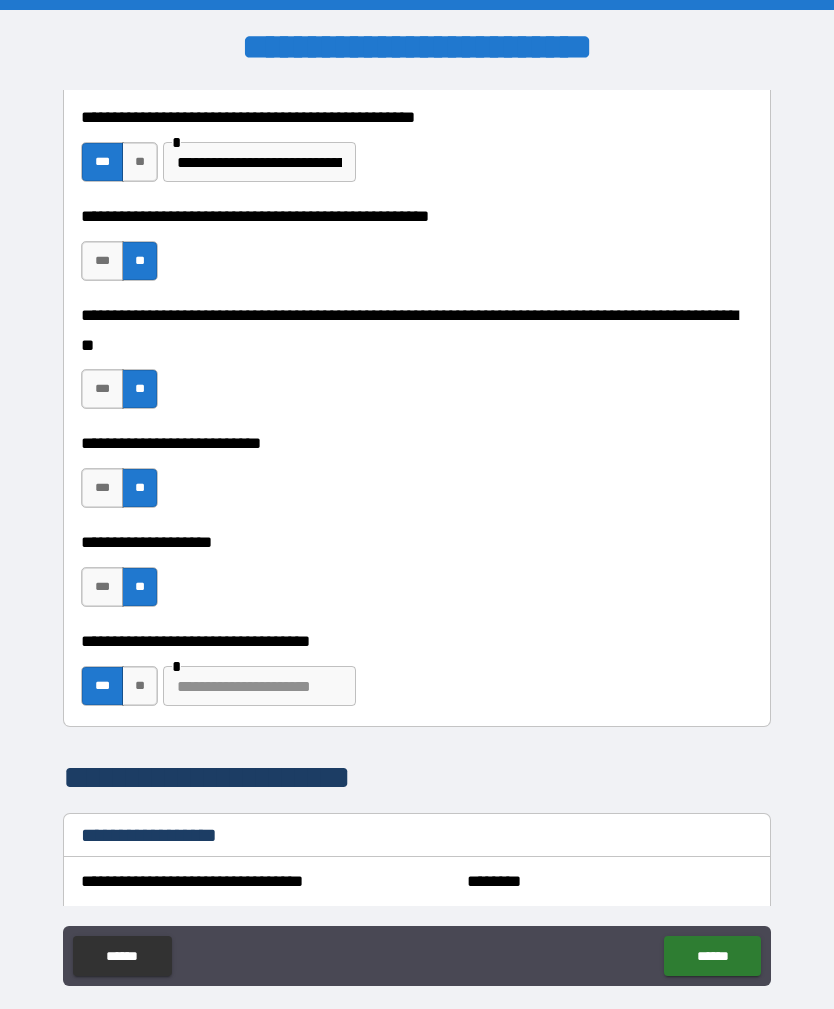 click on "**" at bounding box center (140, 686) 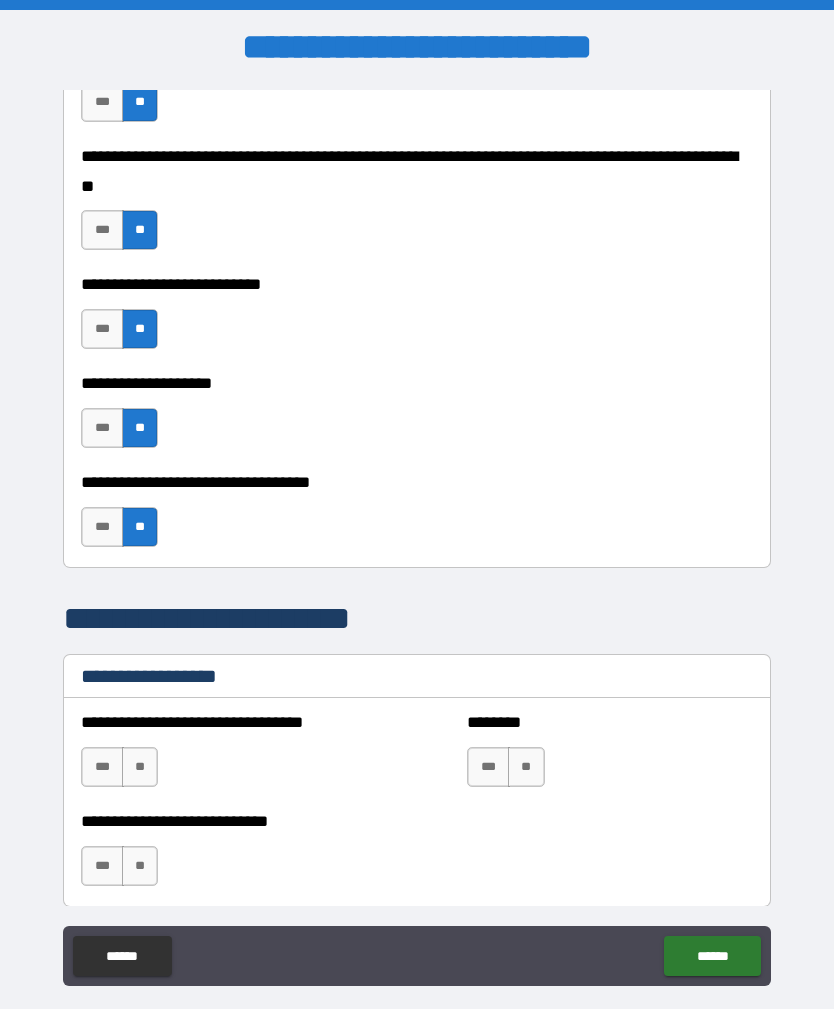scroll, scrollTop: 952, scrollLeft: 0, axis: vertical 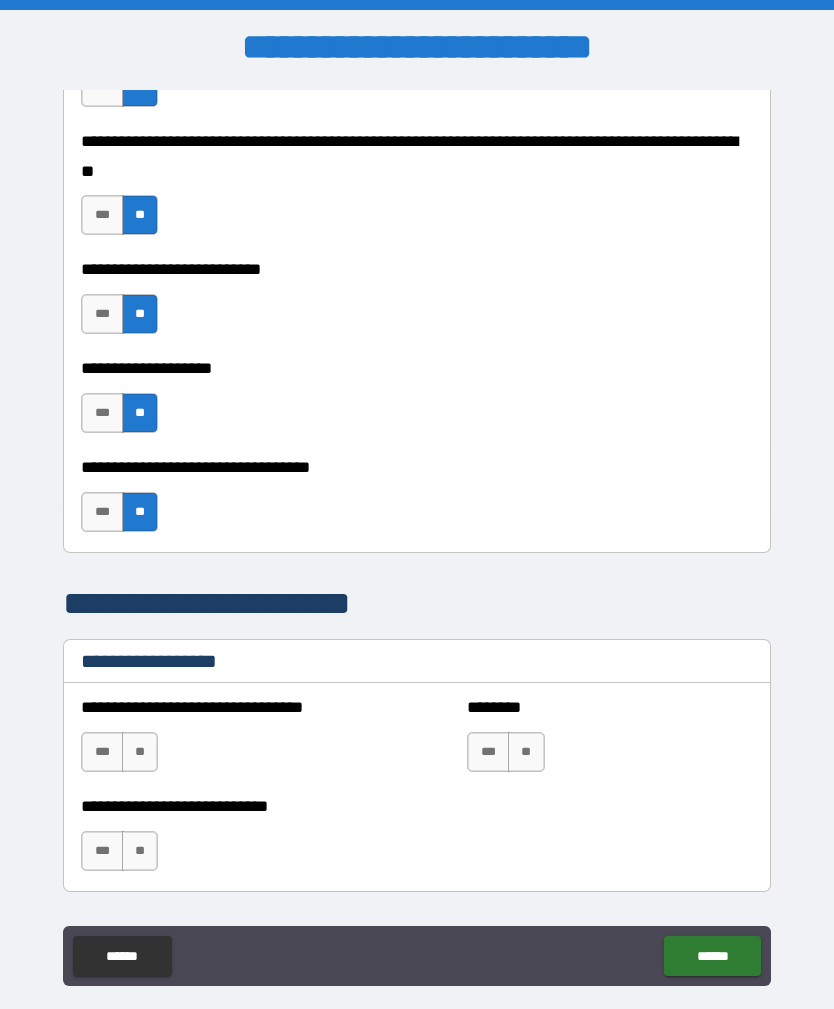 click on "**" at bounding box center [140, 752] 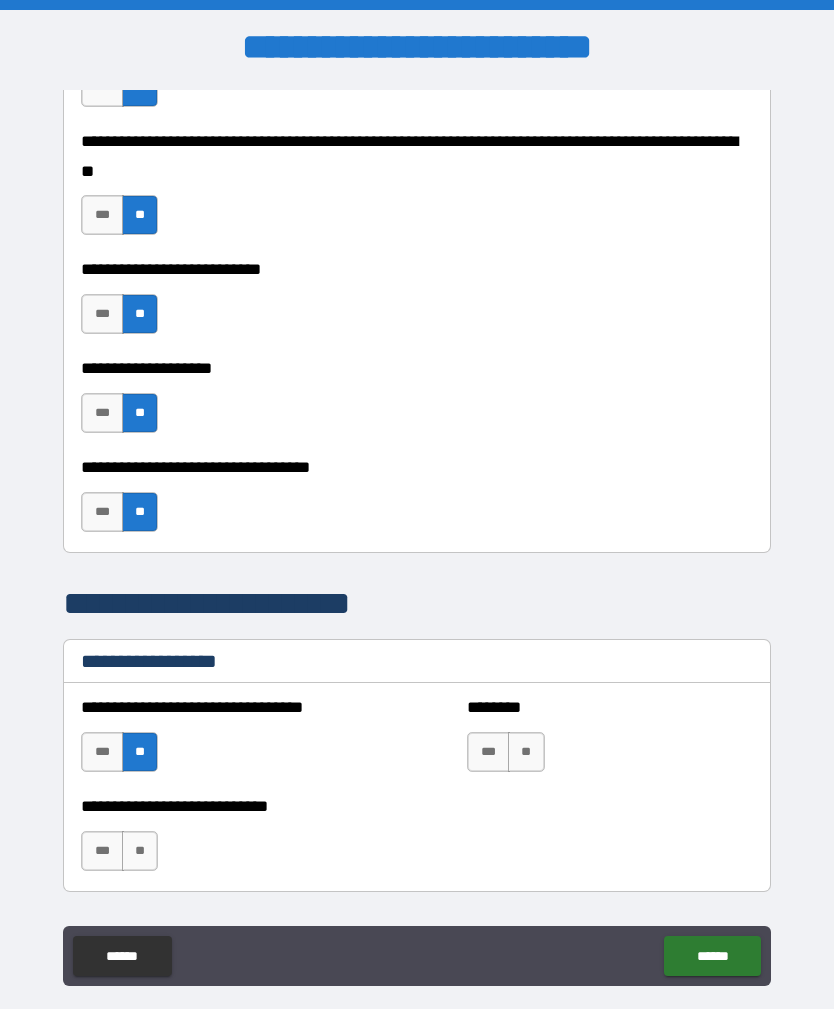 click on "**" at bounding box center [526, 752] 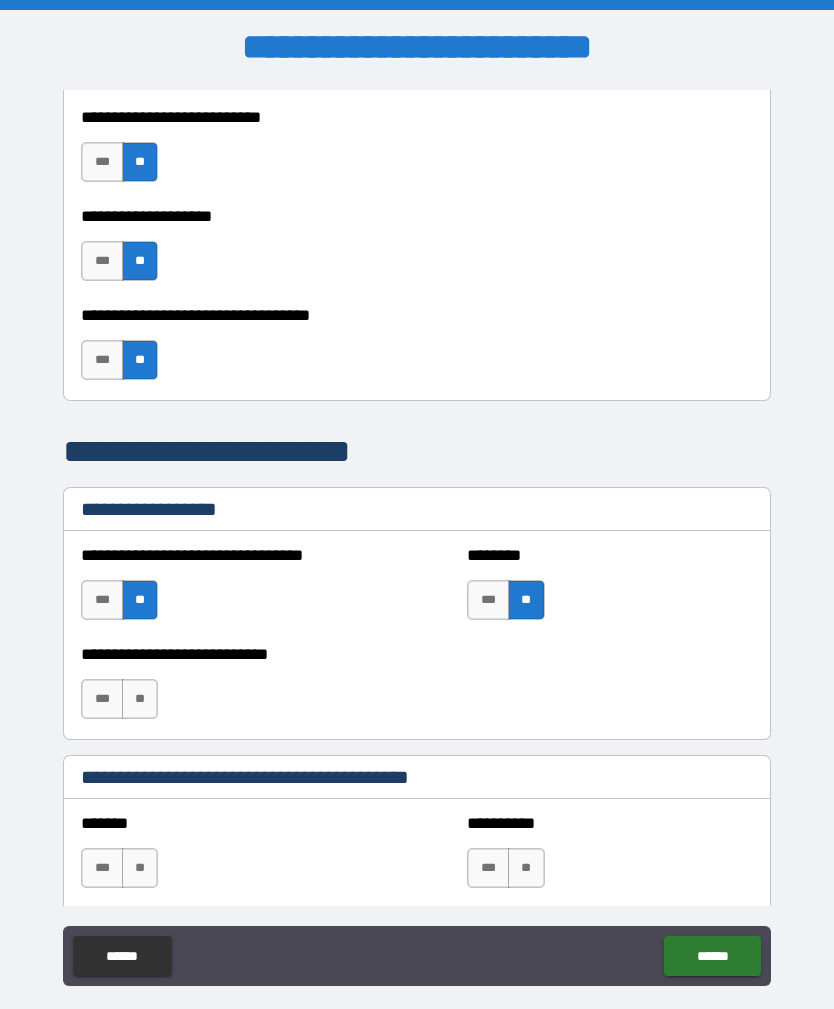 scroll, scrollTop: 1107, scrollLeft: 0, axis: vertical 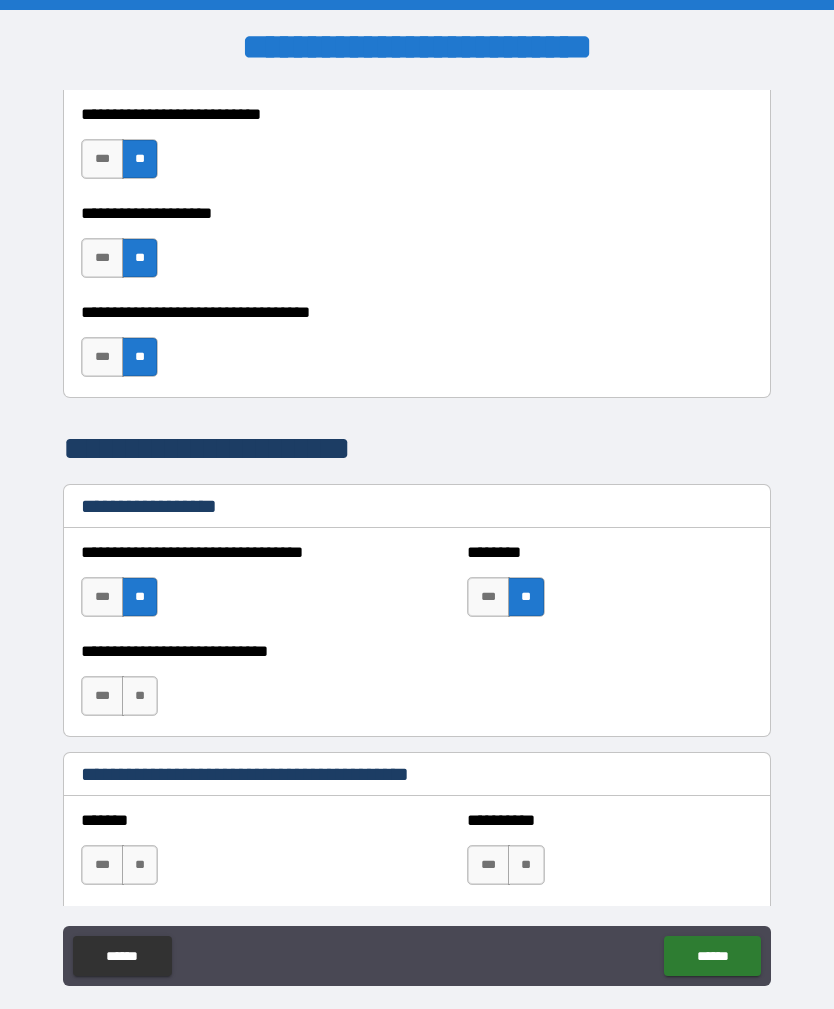 click on "**" at bounding box center [140, 696] 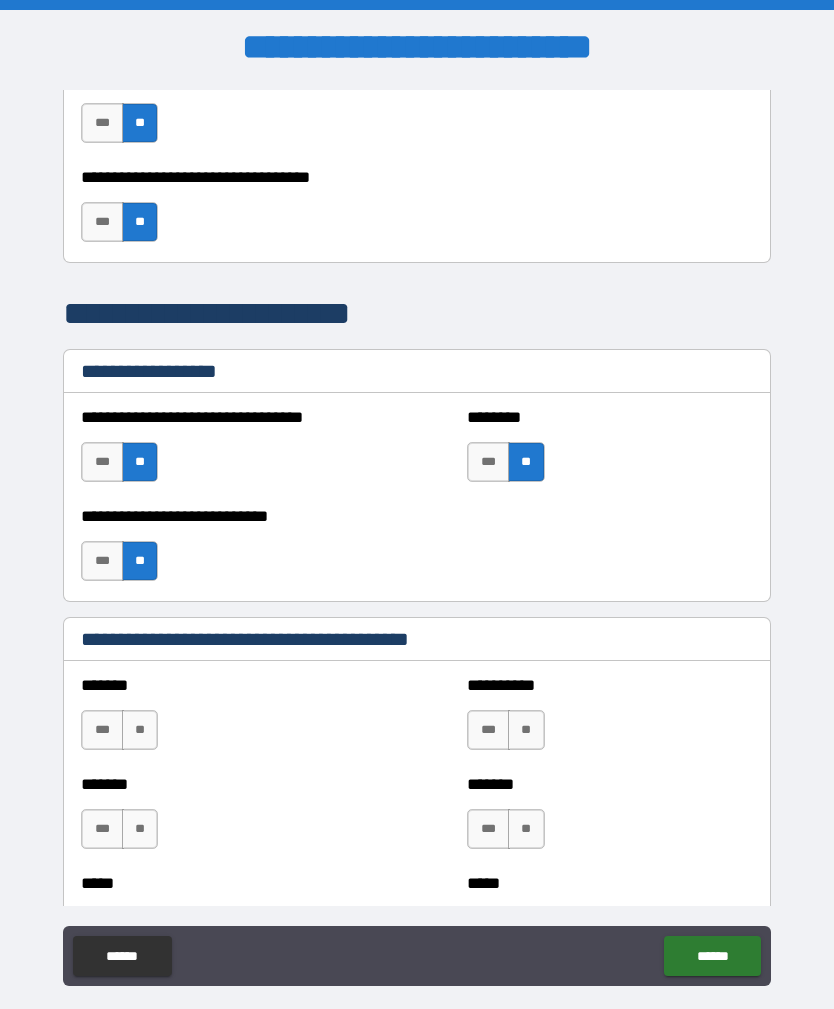 scroll, scrollTop: 1244, scrollLeft: 0, axis: vertical 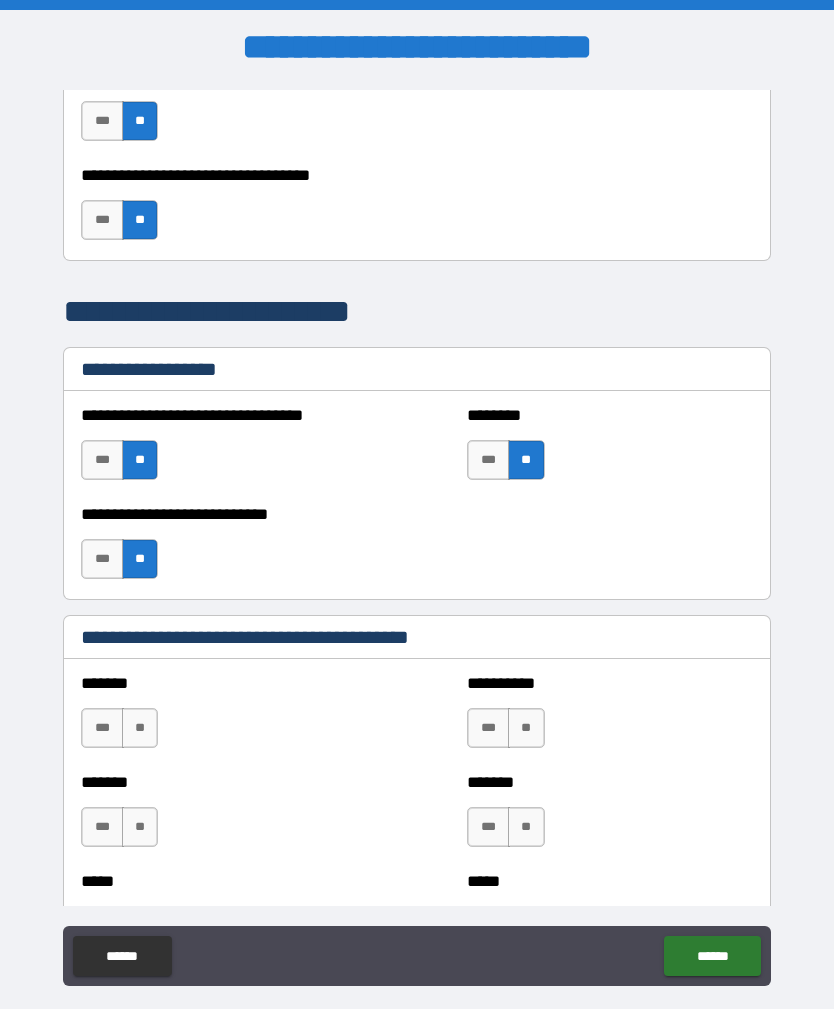 click on "**" at bounding box center (140, 728) 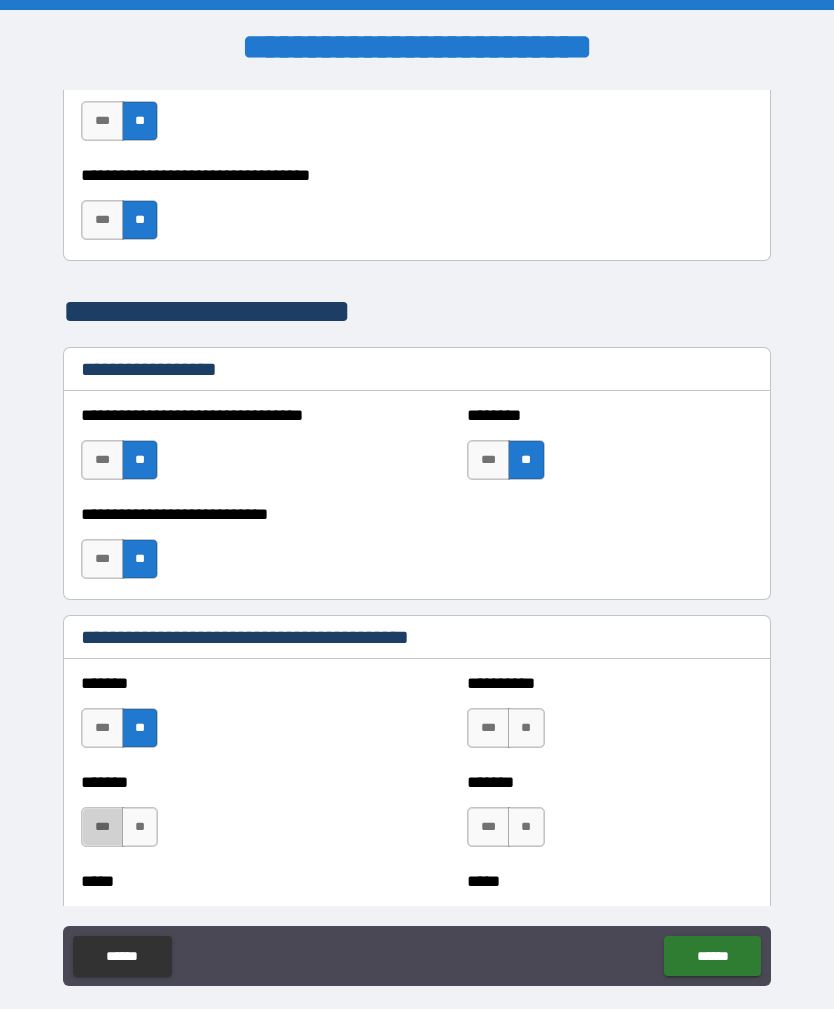 click on "***" at bounding box center [102, 827] 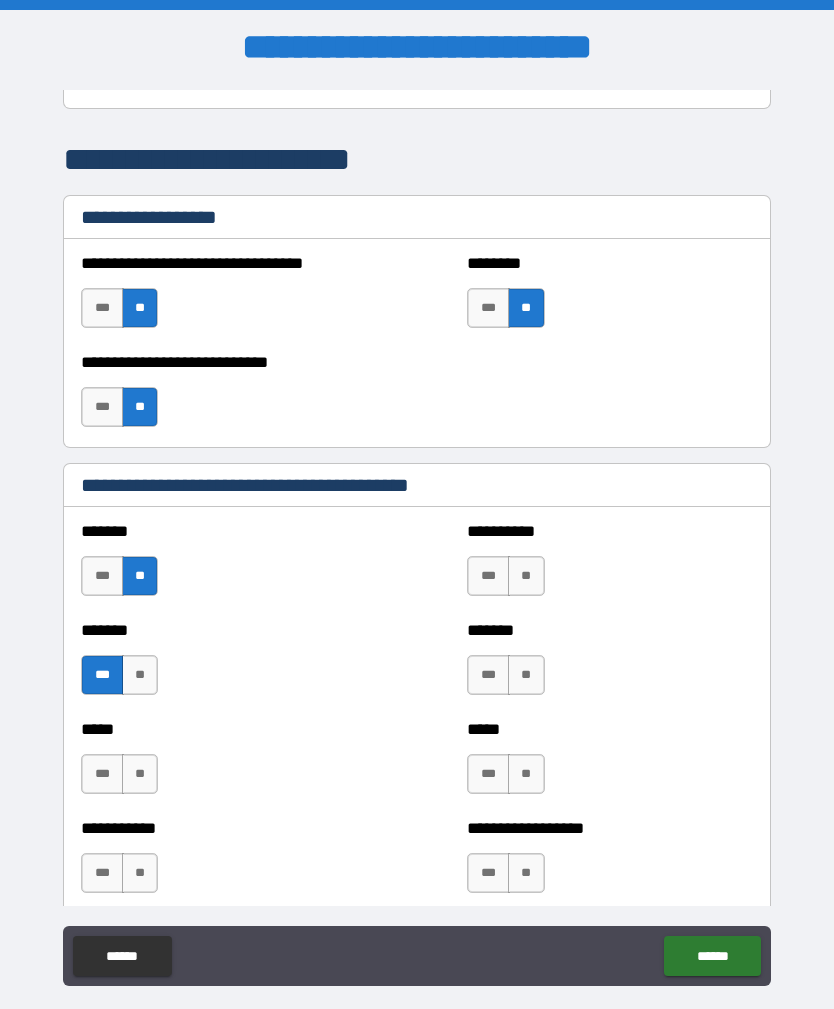 scroll, scrollTop: 1430, scrollLeft: 0, axis: vertical 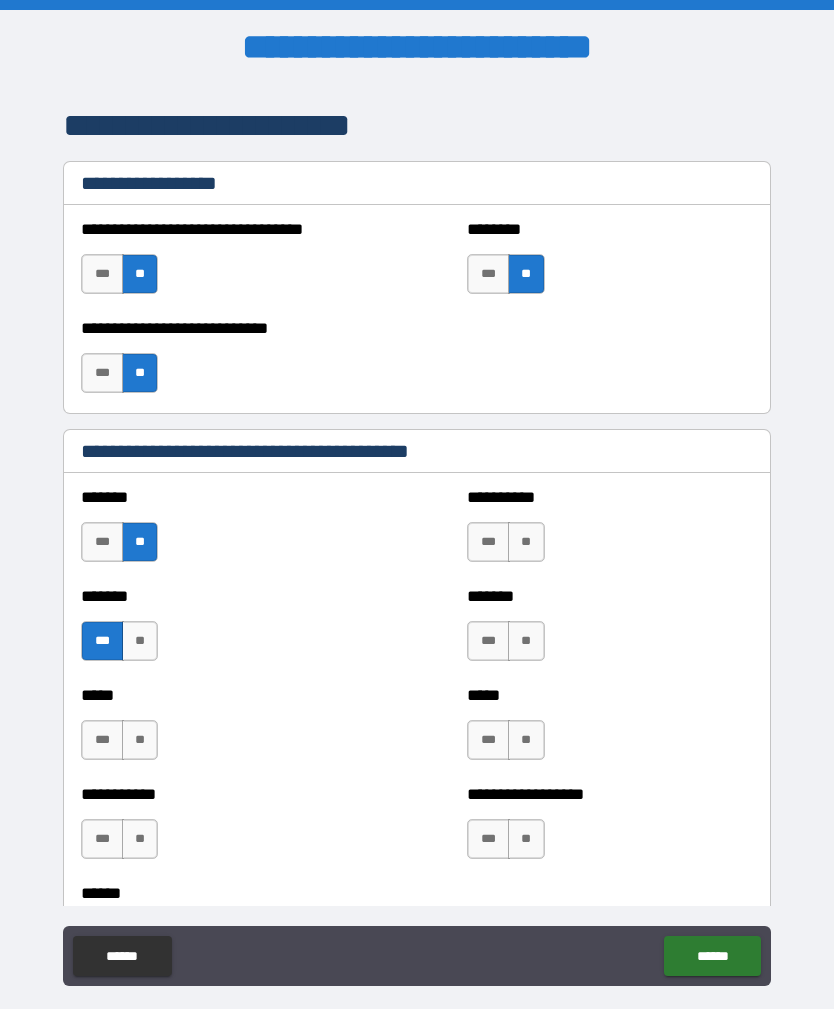 click on "**" at bounding box center (526, 641) 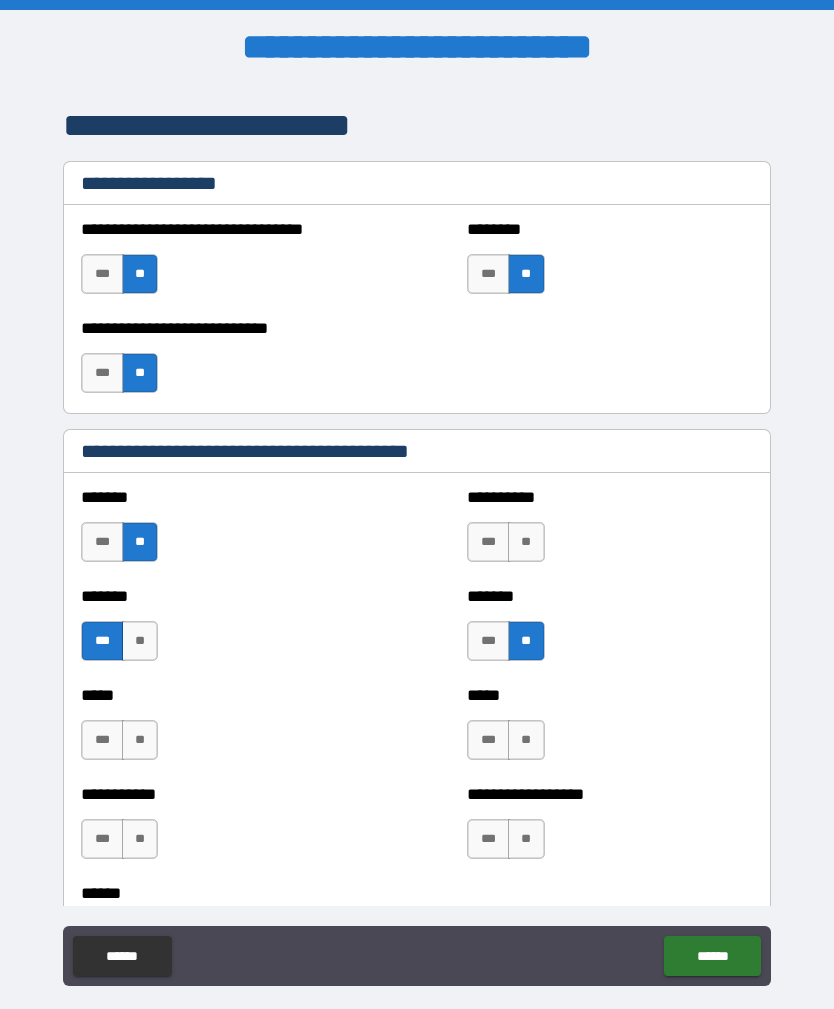 click on "**" at bounding box center [526, 542] 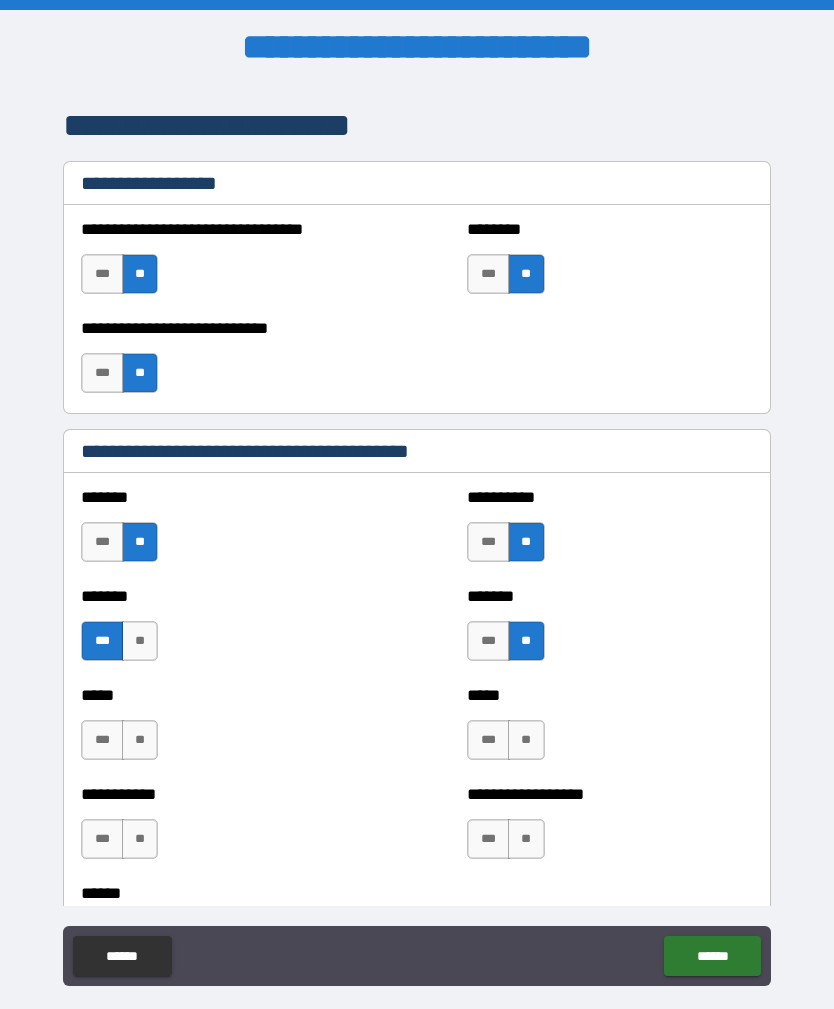 click on "**" at bounding box center [140, 740] 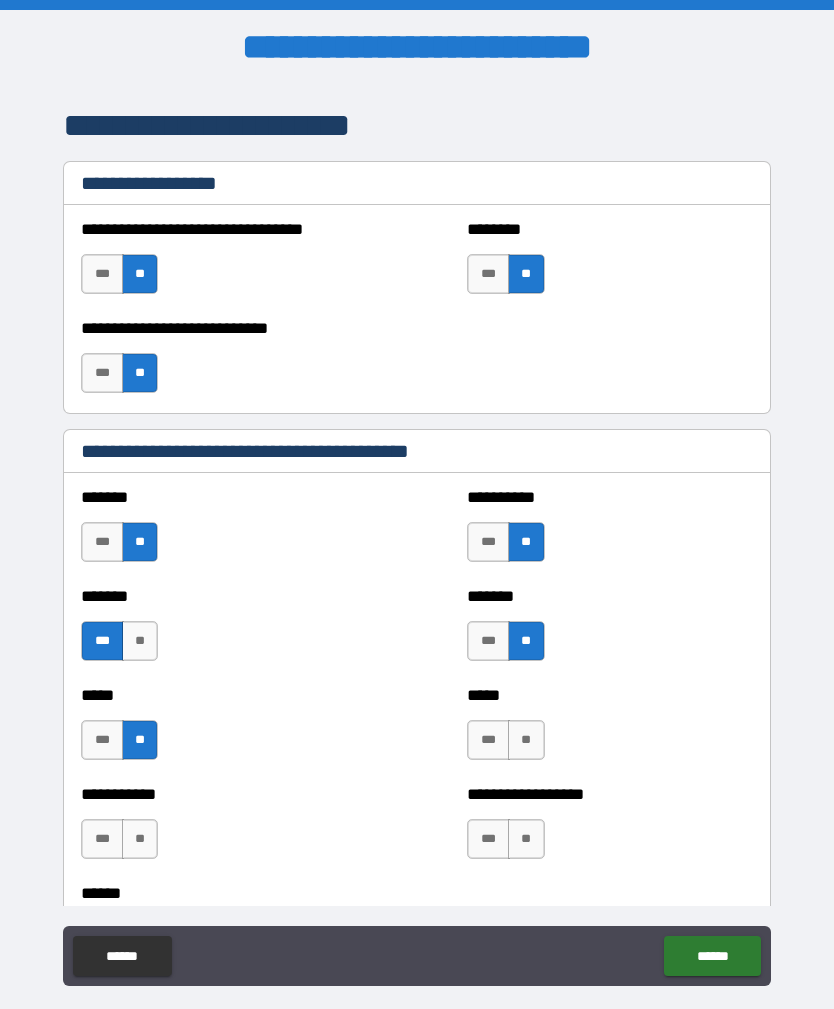 click on "**" at bounding box center [526, 740] 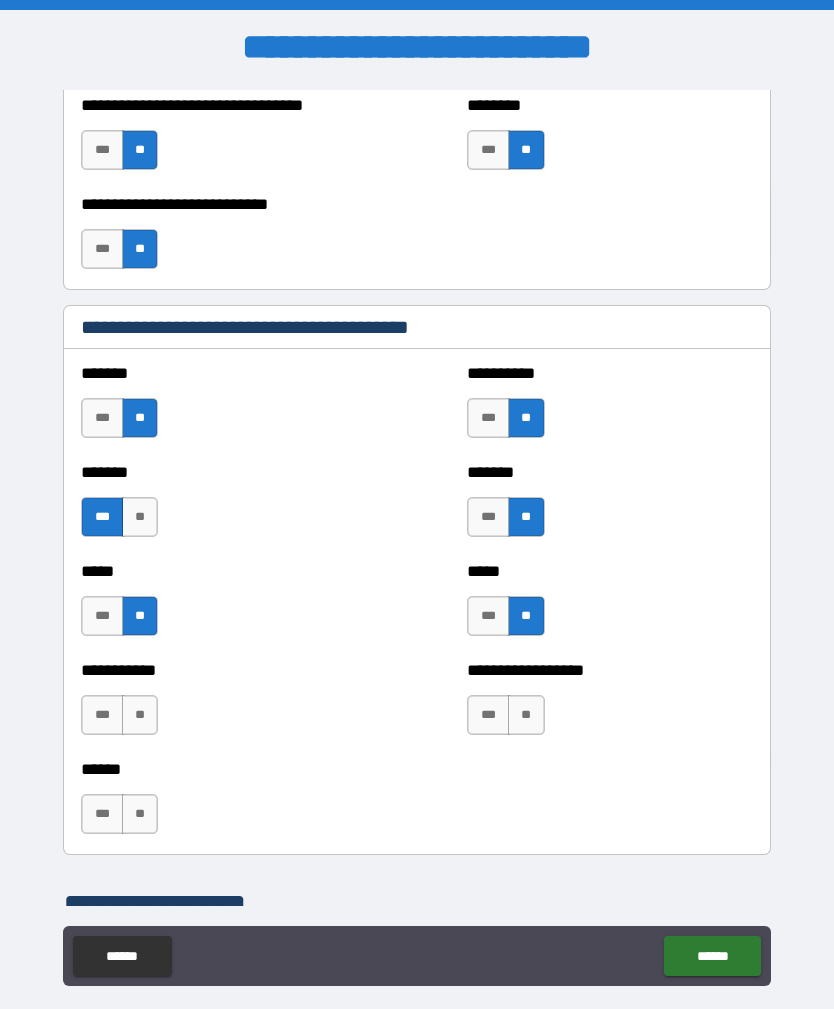 scroll, scrollTop: 1577, scrollLeft: 0, axis: vertical 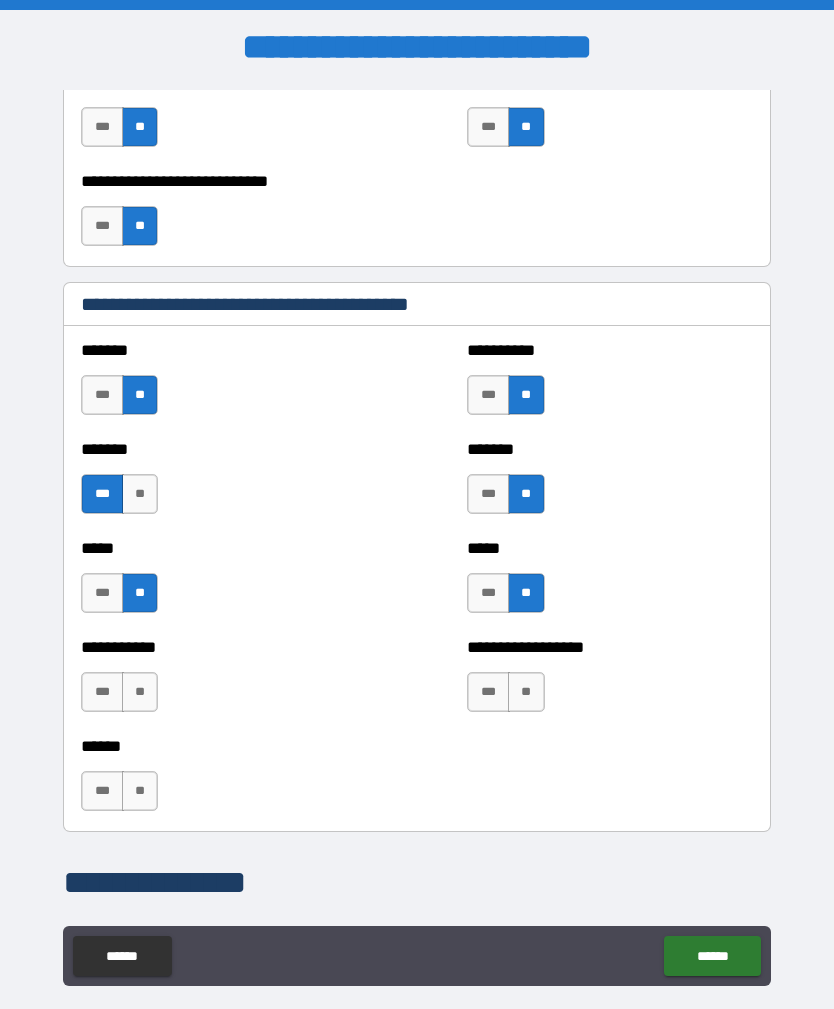 click on "**" at bounding box center (140, 692) 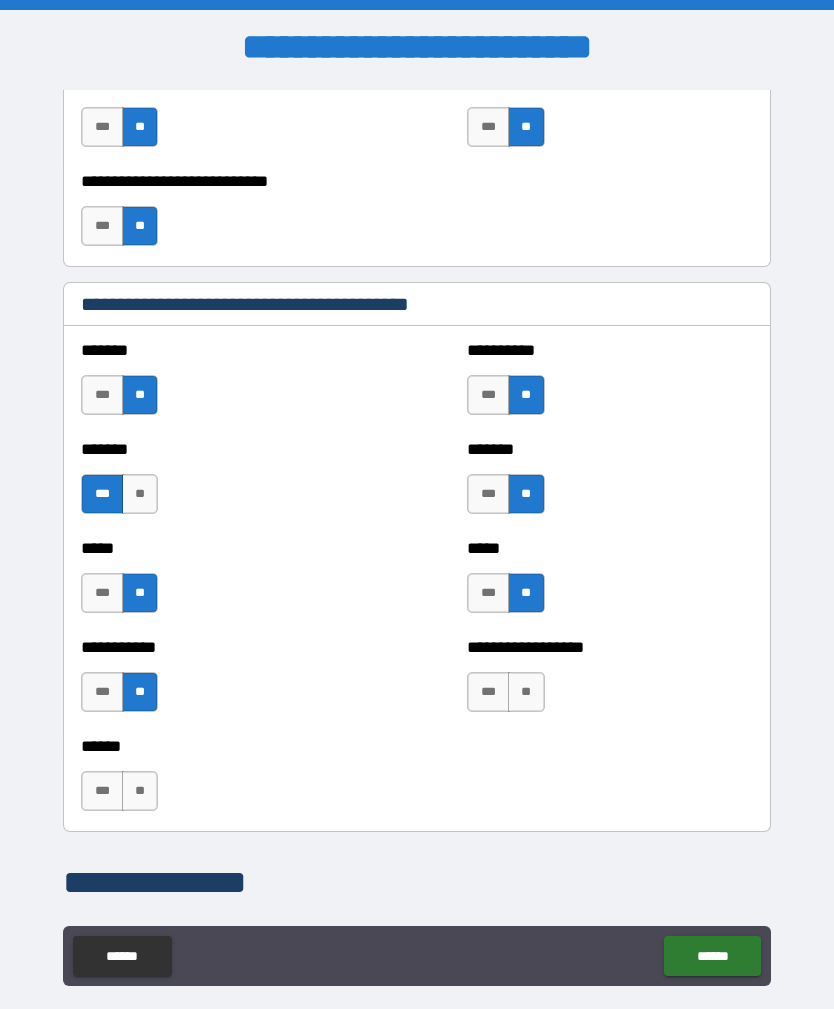click on "***" at bounding box center [488, 692] 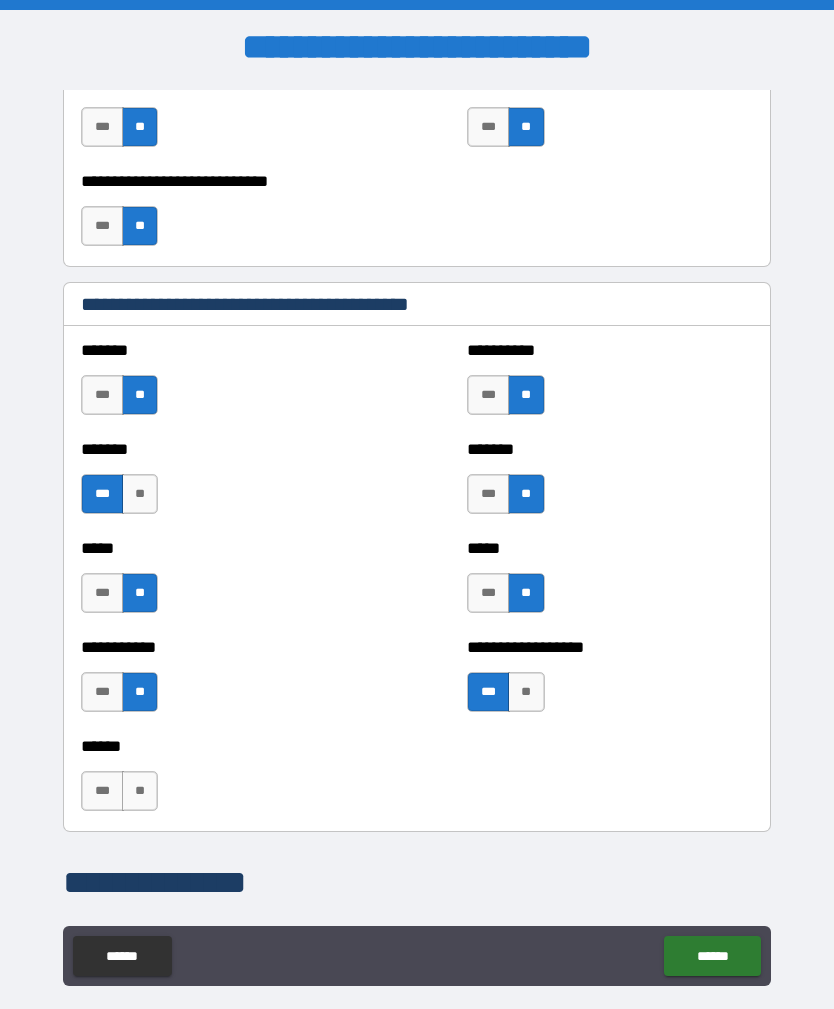 click on "***" at bounding box center [102, 791] 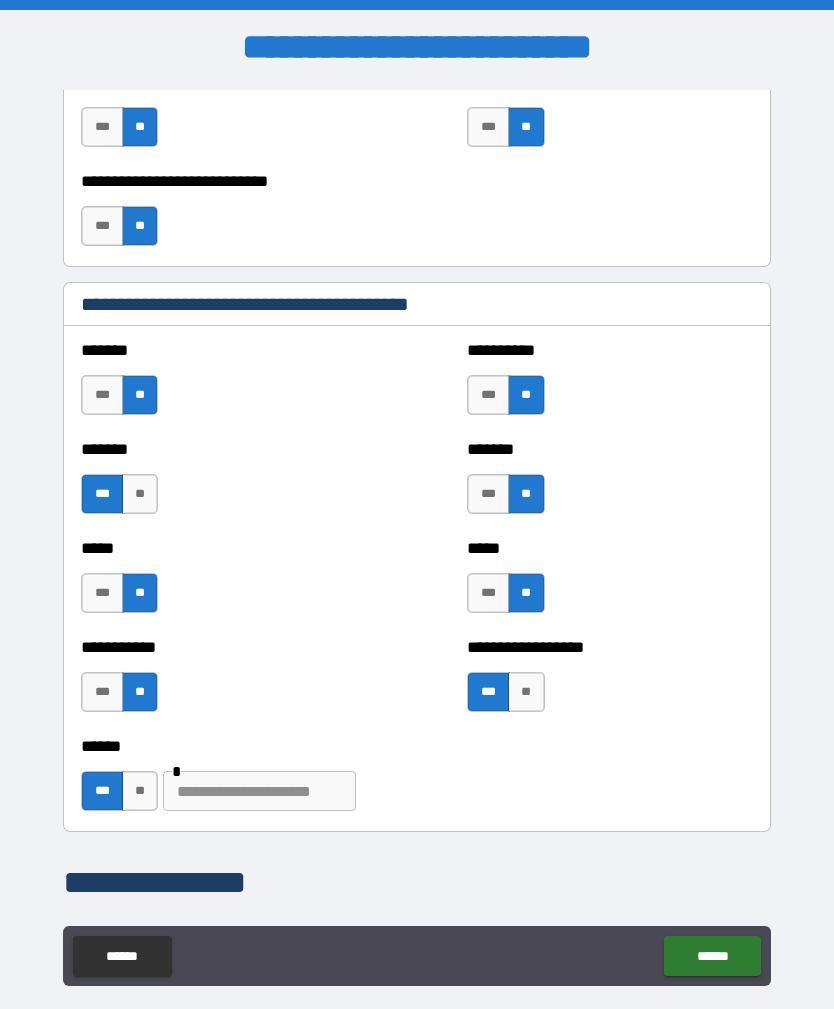 click at bounding box center [259, 791] 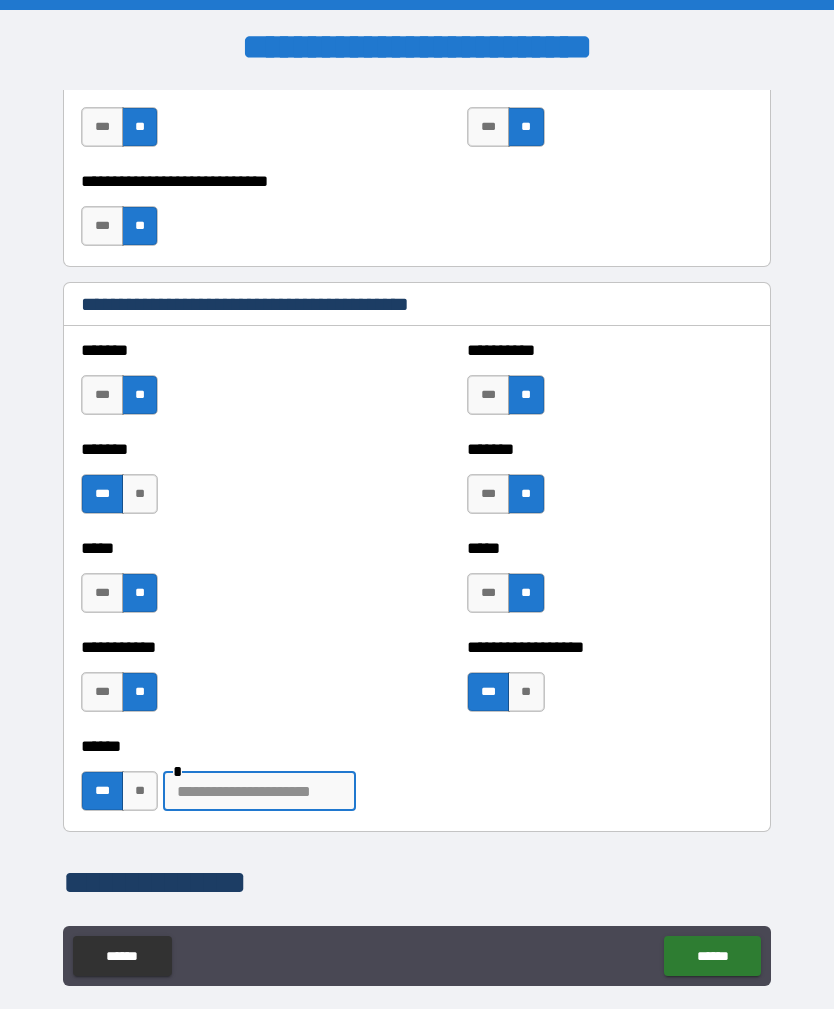 scroll, scrollTop: 64, scrollLeft: 0, axis: vertical 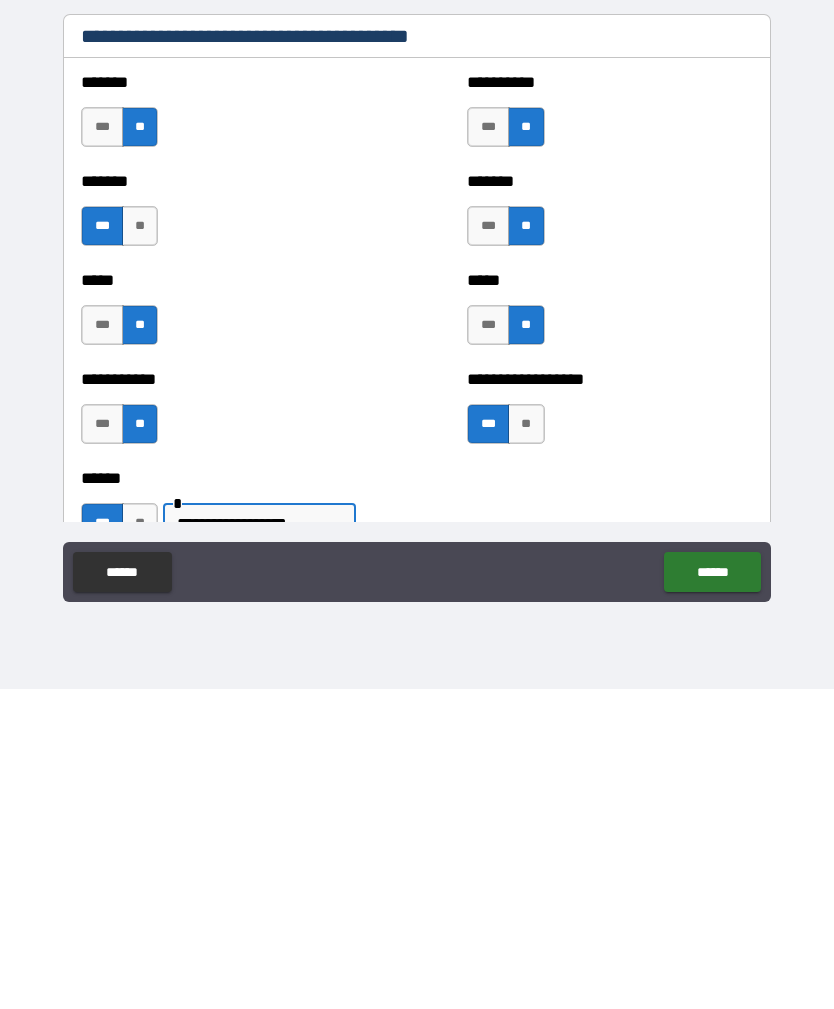 type on "**********" 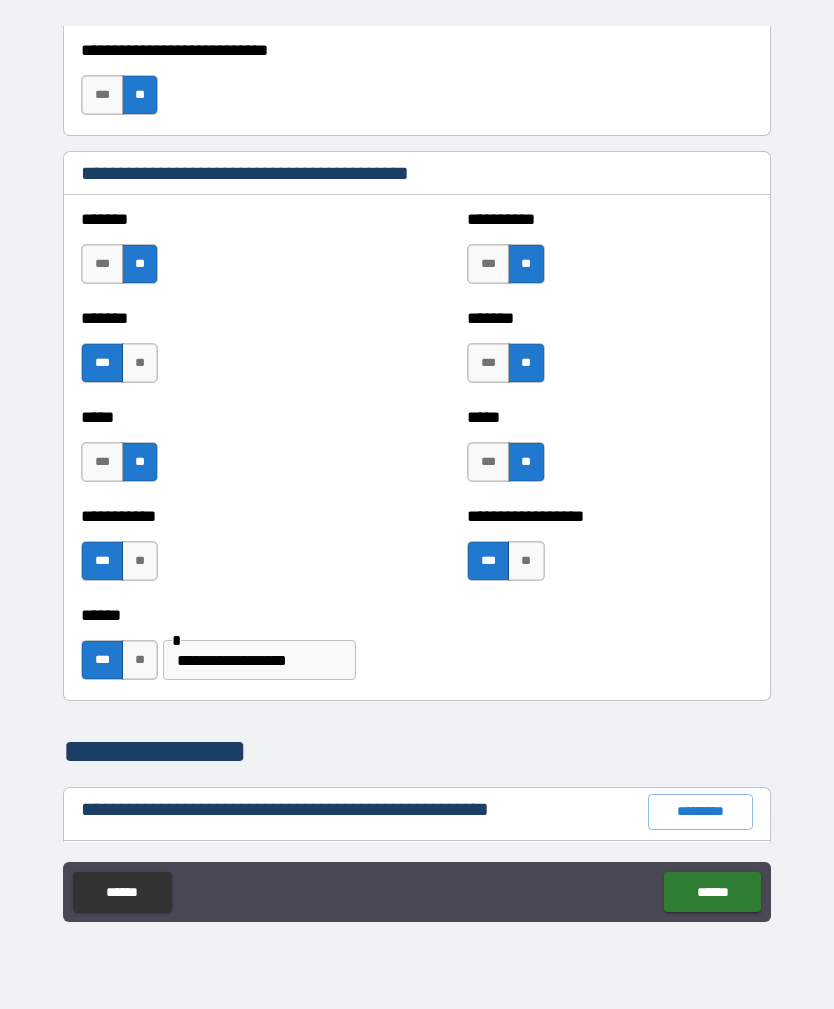 scroll, scrollTop: 1662, scrollLeft: 0, axis: vertical 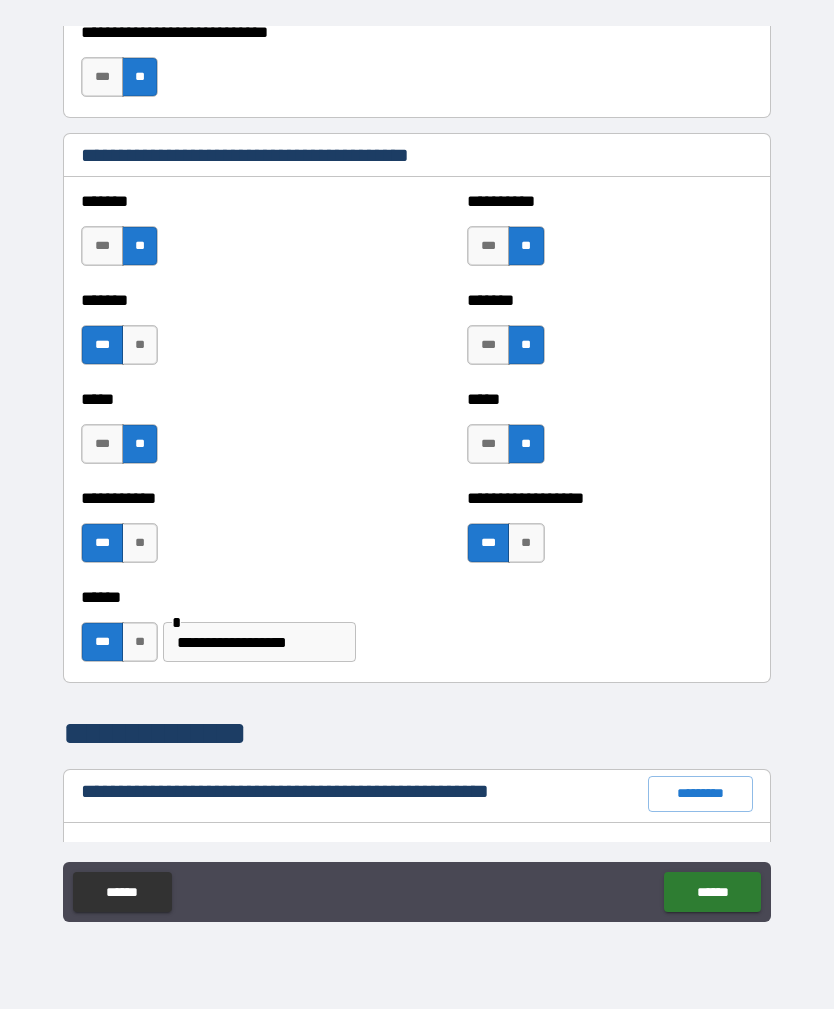 click on "**" at bounding box center (140, 543) 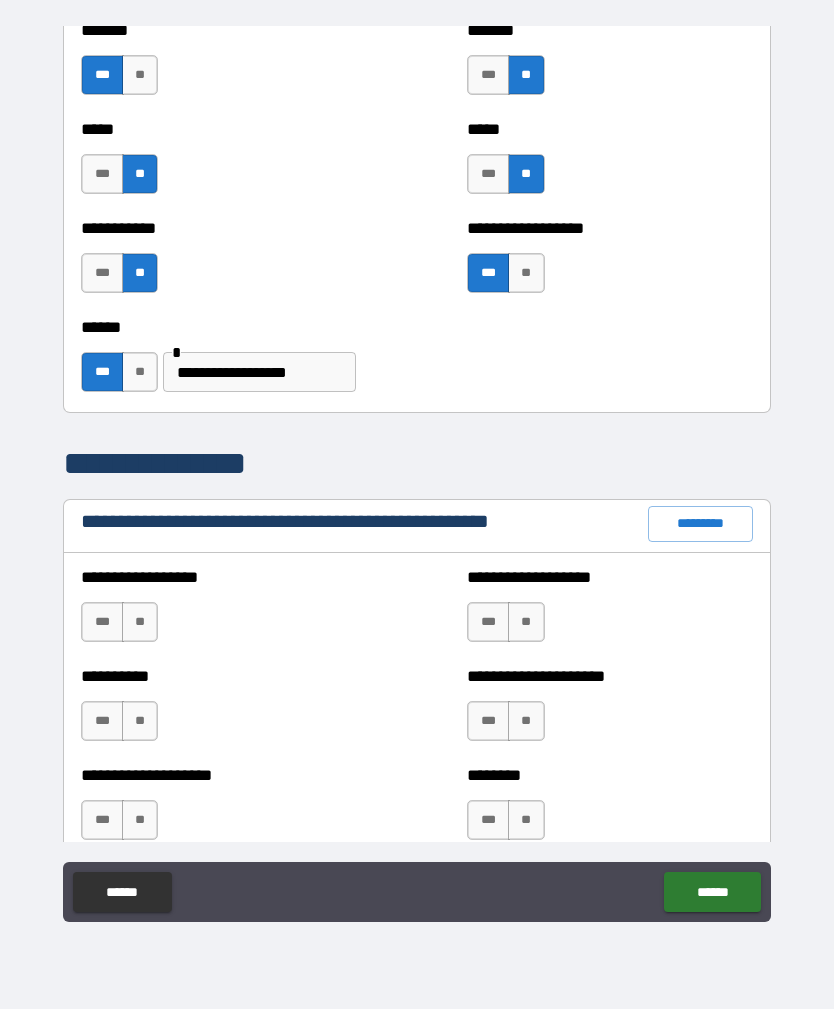 scroll, scrollTop: 1953, scrollLeft: 0, axis: vertical 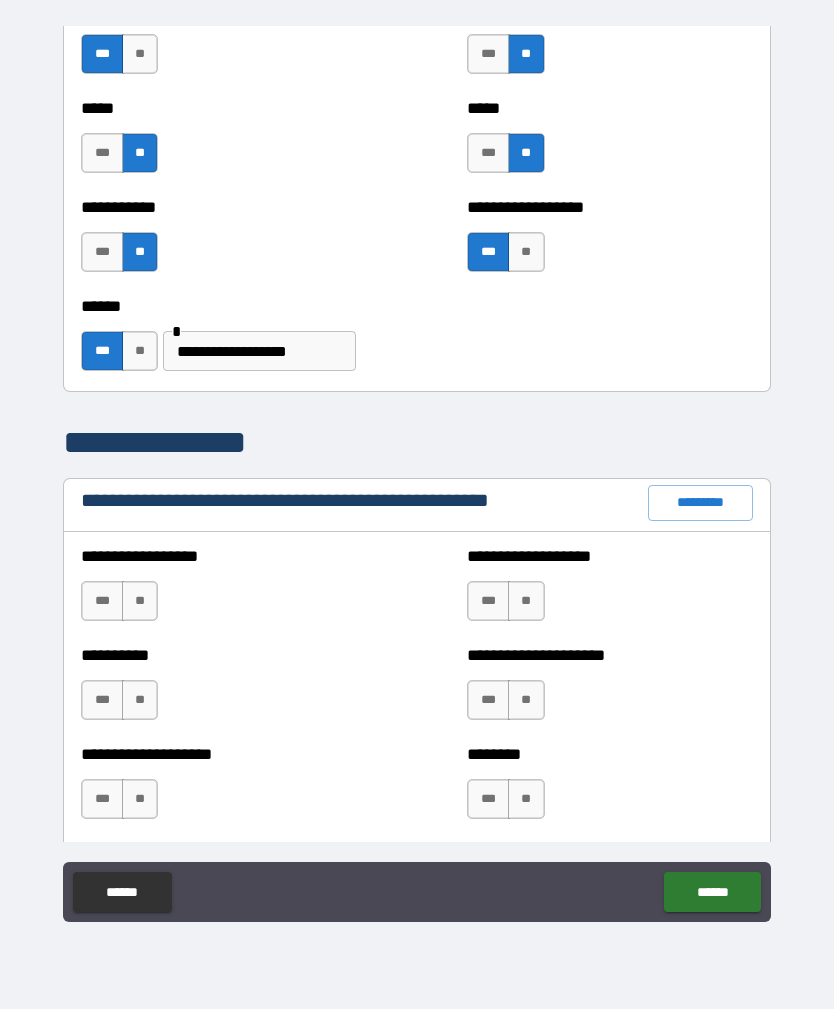 click on "**" at bounding box center [140, 601] 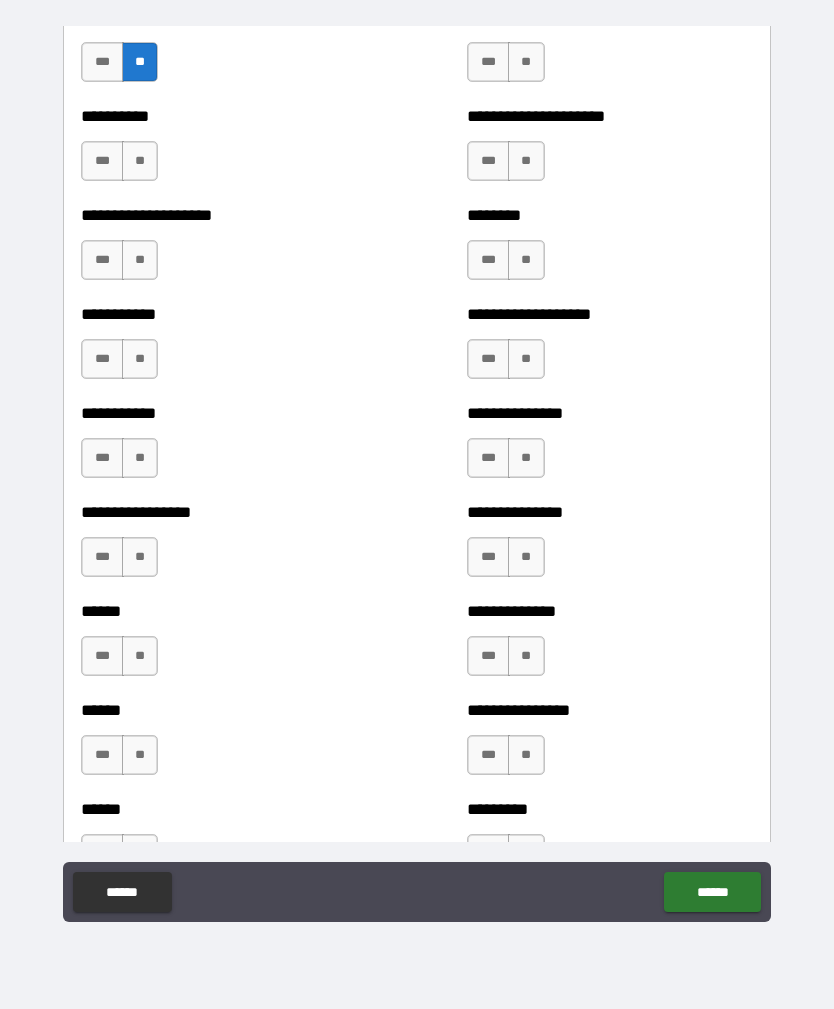 scroll, scrollTop: 2504, scrollLeft: 0, axis: vertical 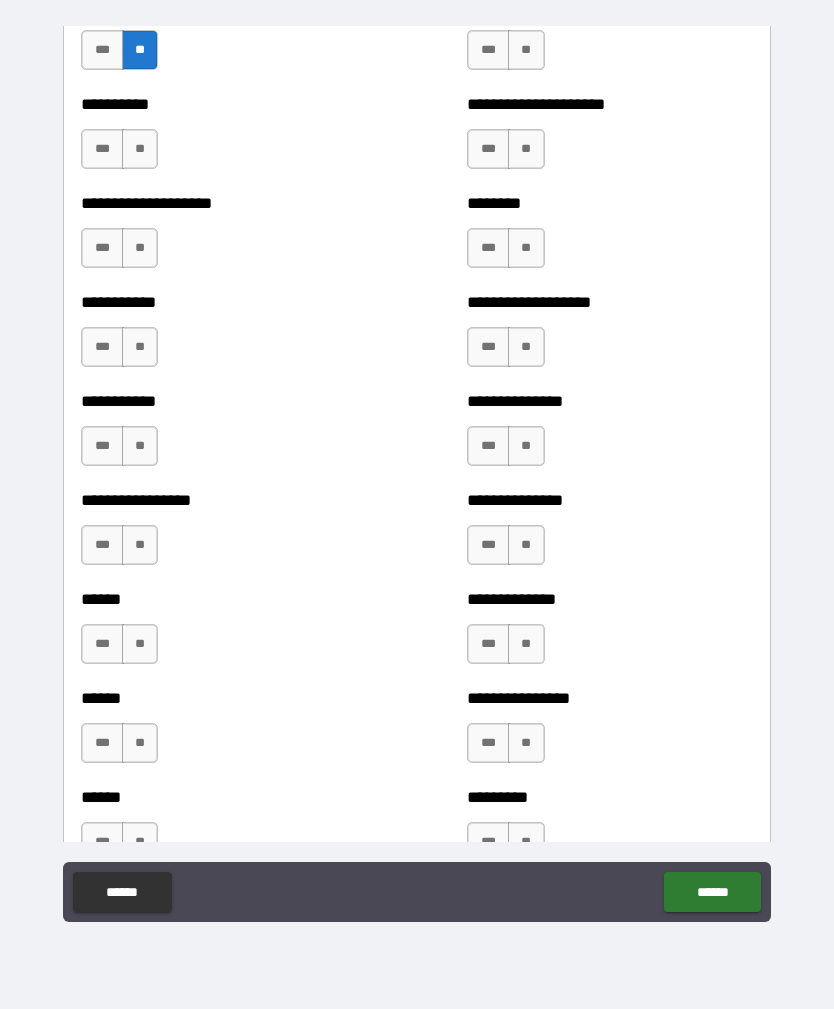click on "***" at bounding box center [102, 644] 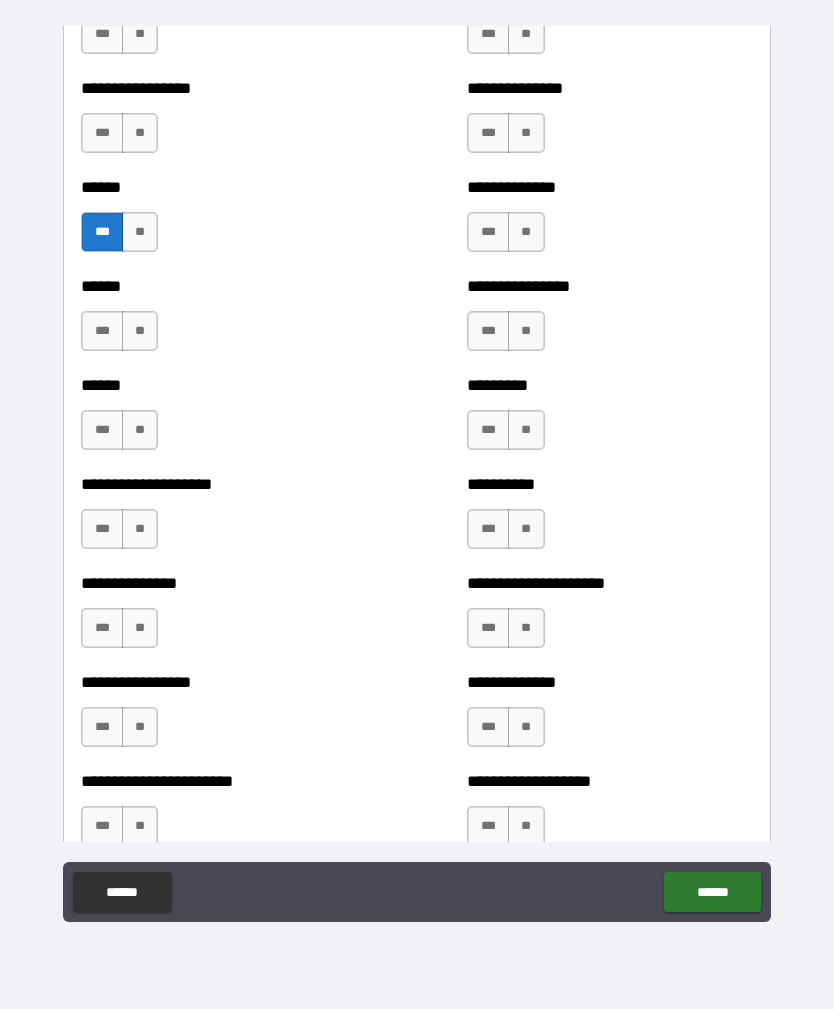scroll, scrollTop: 2918, scrollLeft: 0, axis: vertical 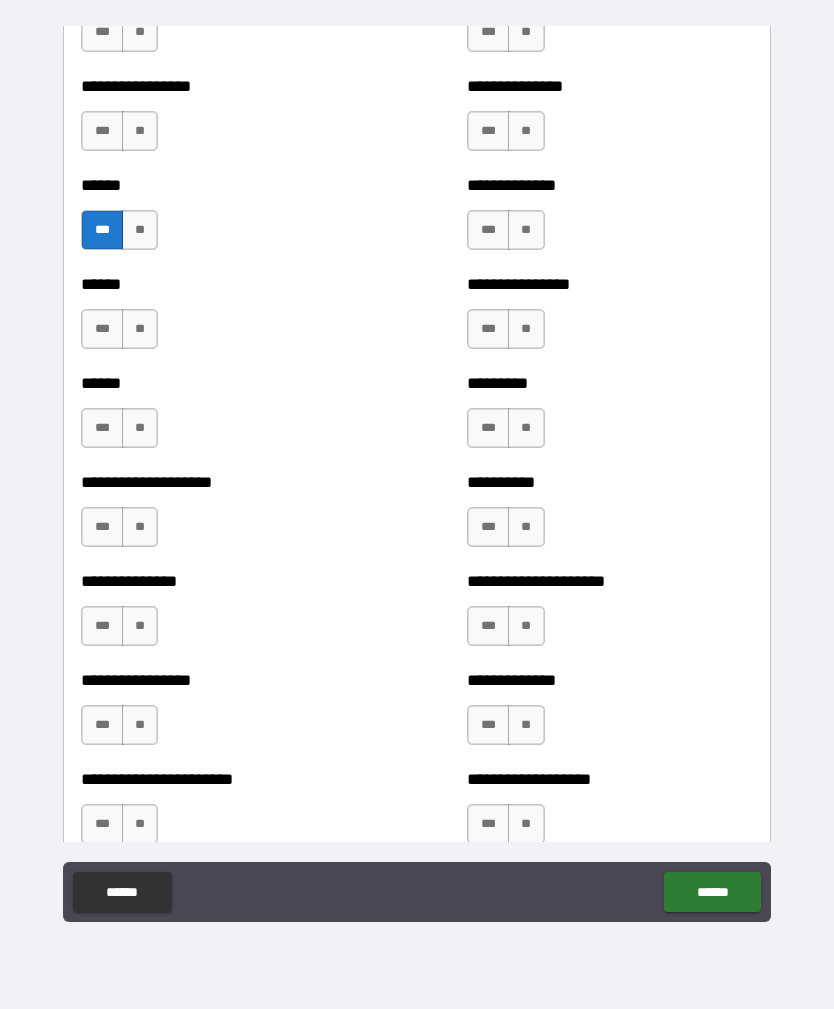 click on "***" at bounding box center [102, 626] 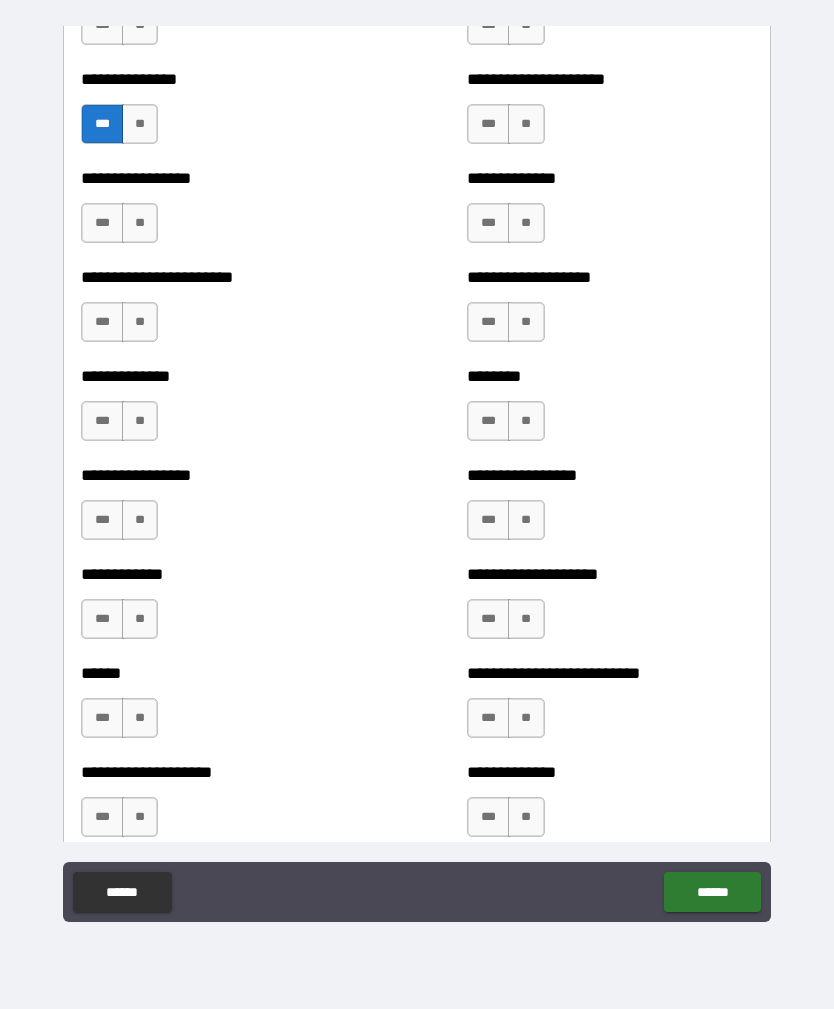 scroll, scrollTop: 3423, scrollLeft: 0, axis: vertical 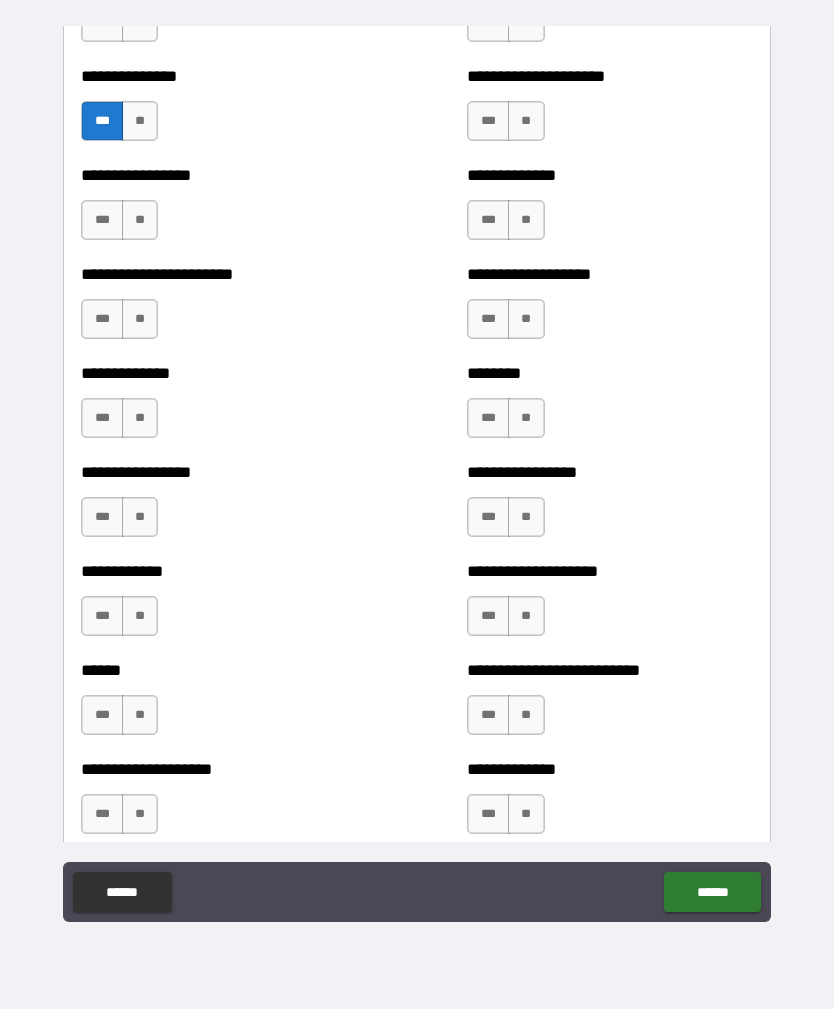 click on "***" at bounding box center [488, 715] 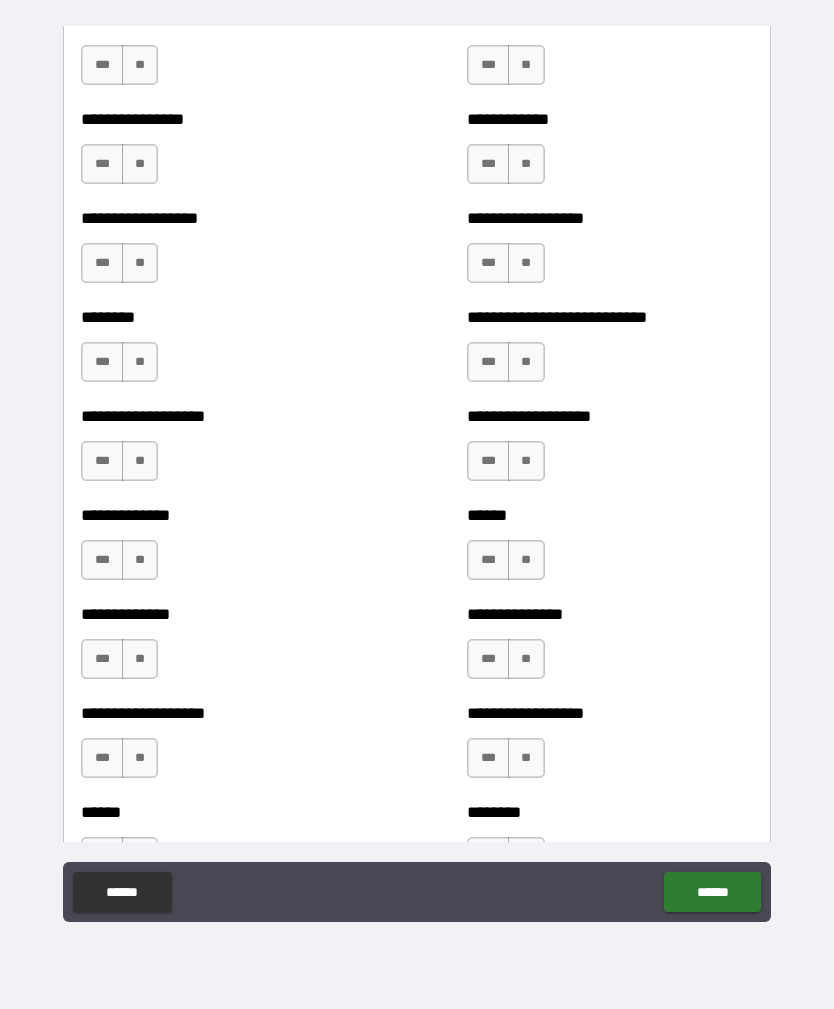 scroll, scrollTop: 4285, scrollLeft: 0, axis: vertical 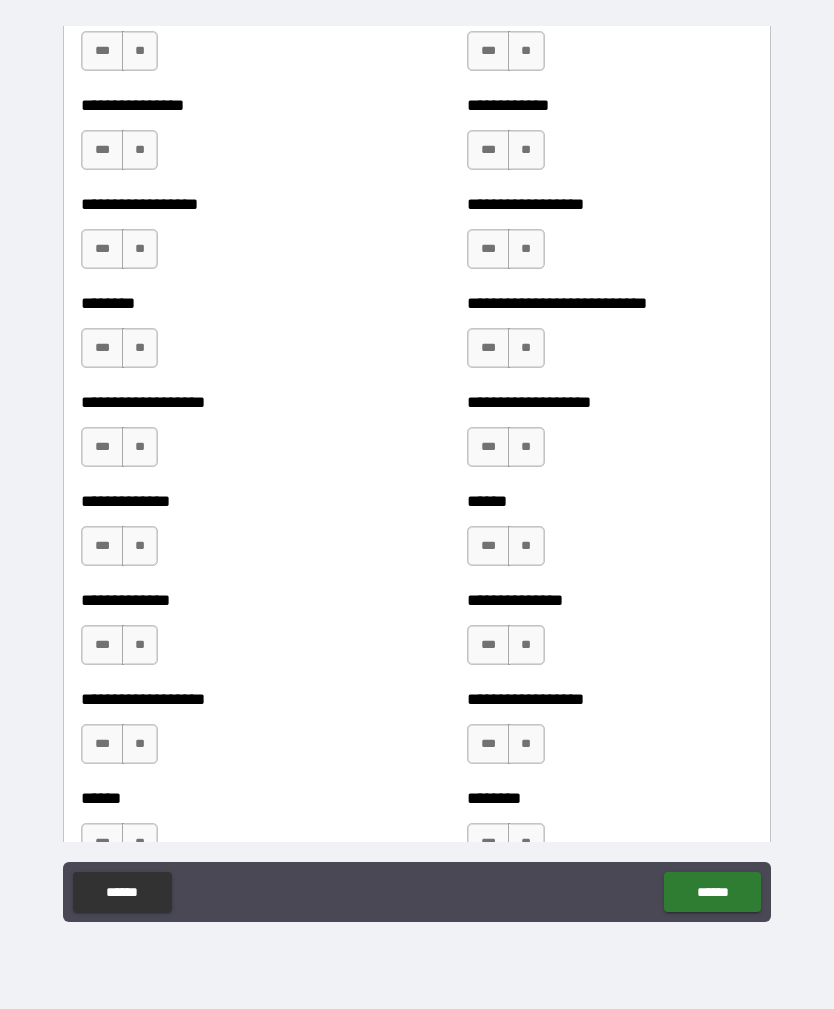 click on "***" at bounding box center [102, 744] 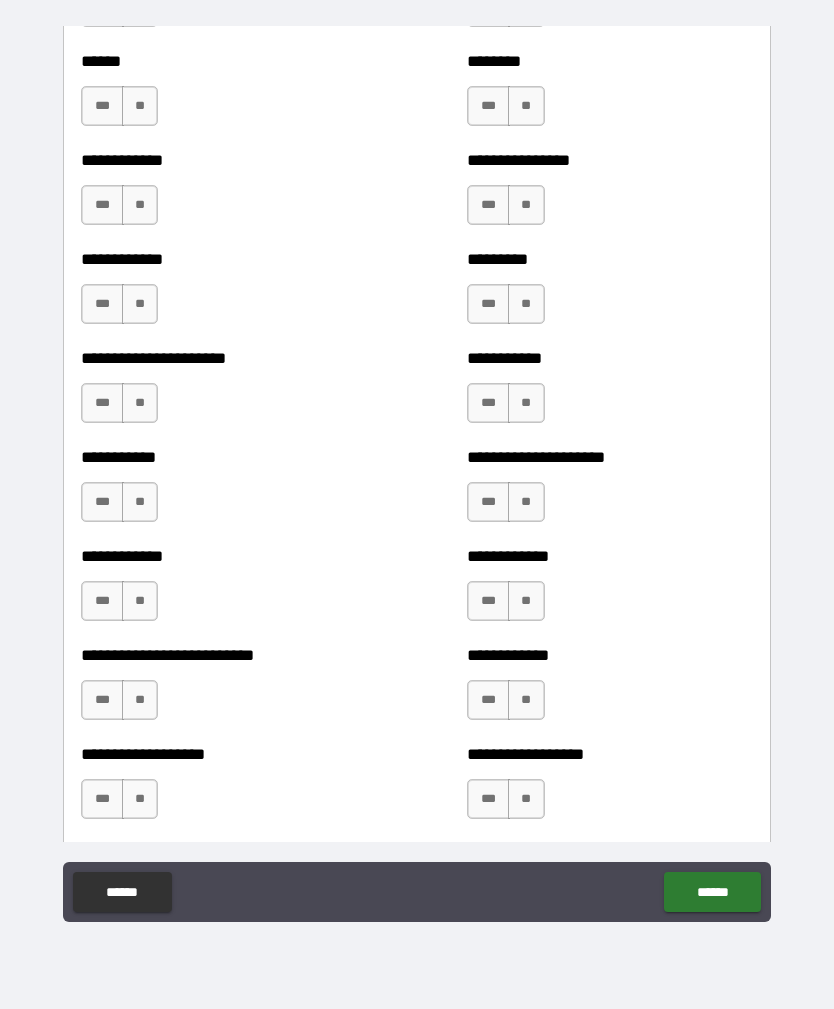 scroll, scrollTop: 5030, scrollLeft: 0, axis: vertical 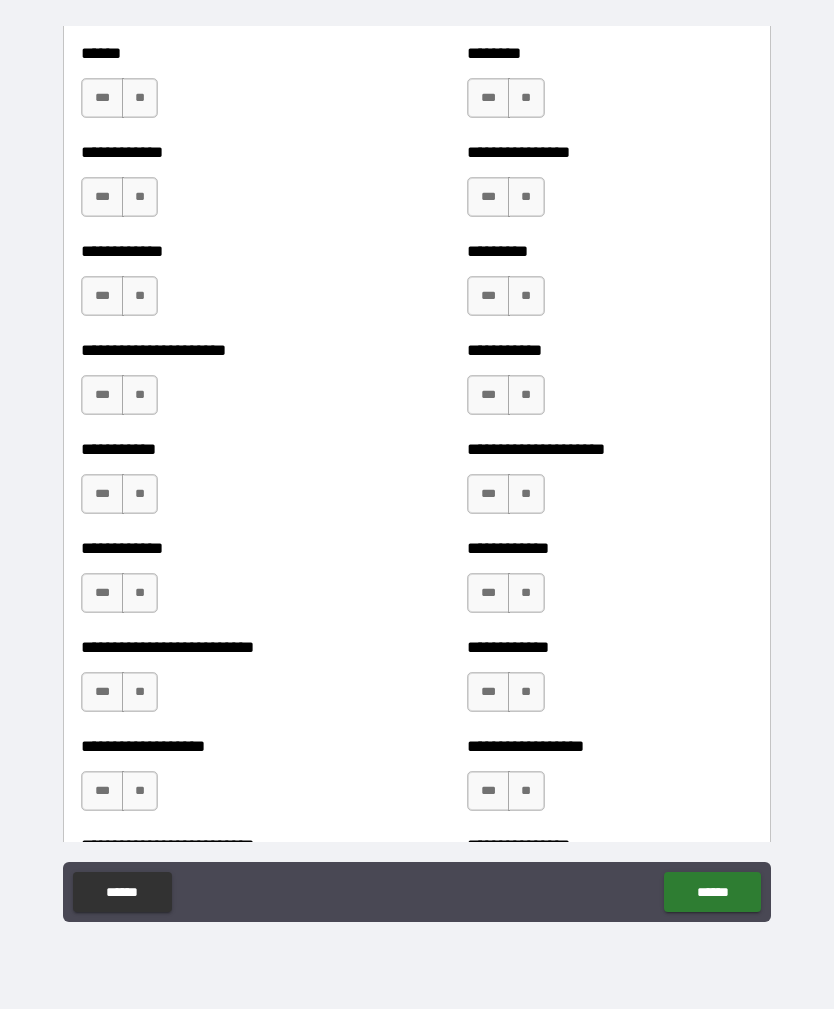 click on "***" at bounding box center (102, 593) 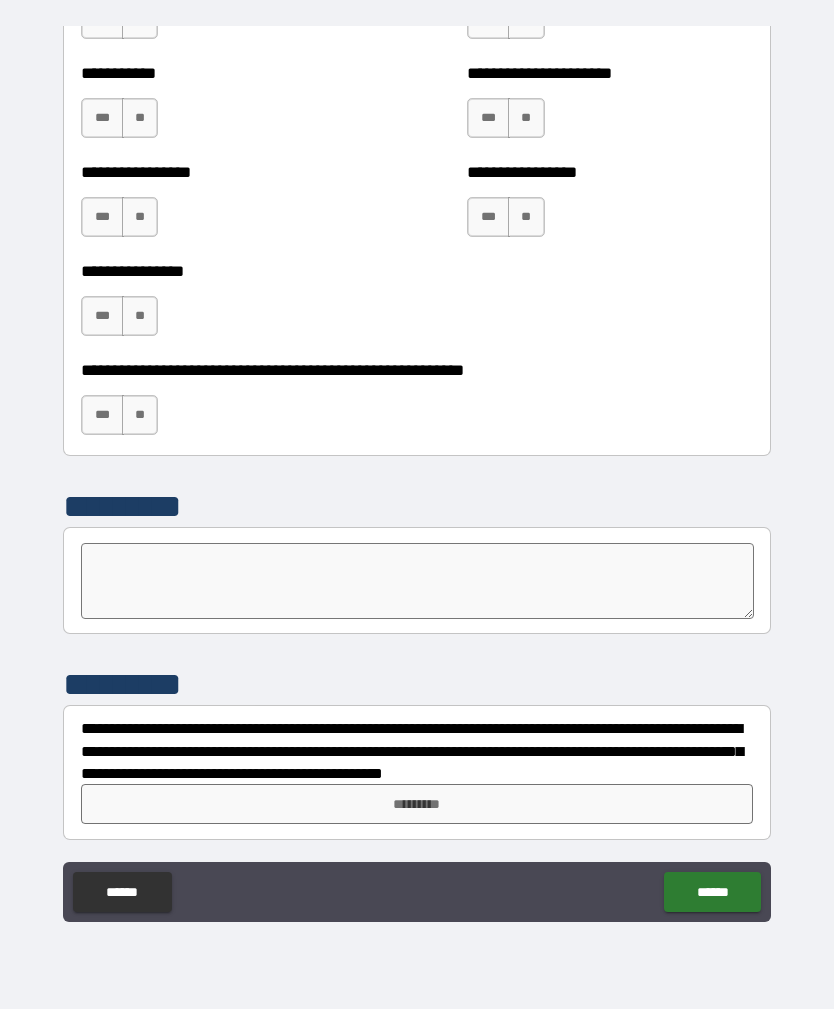 scroll, scrollTop: 5998, scrollLeft: 0, axis: vertical 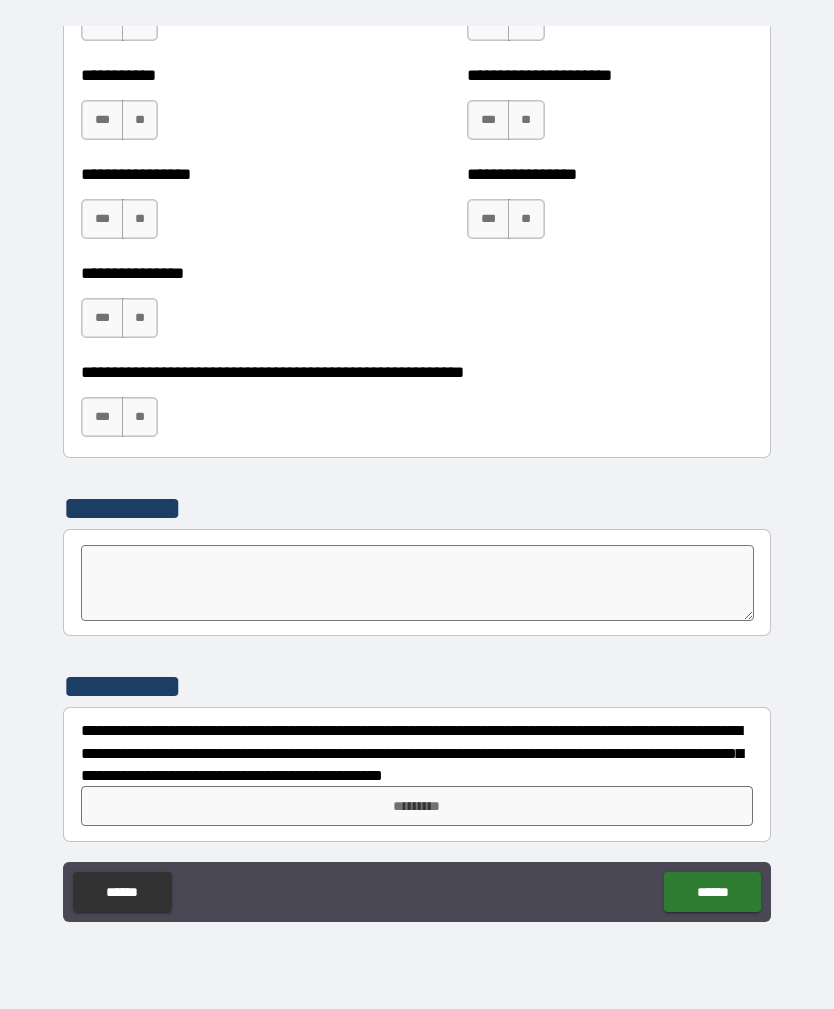 click on "*********" at bounding box center [417, 806] 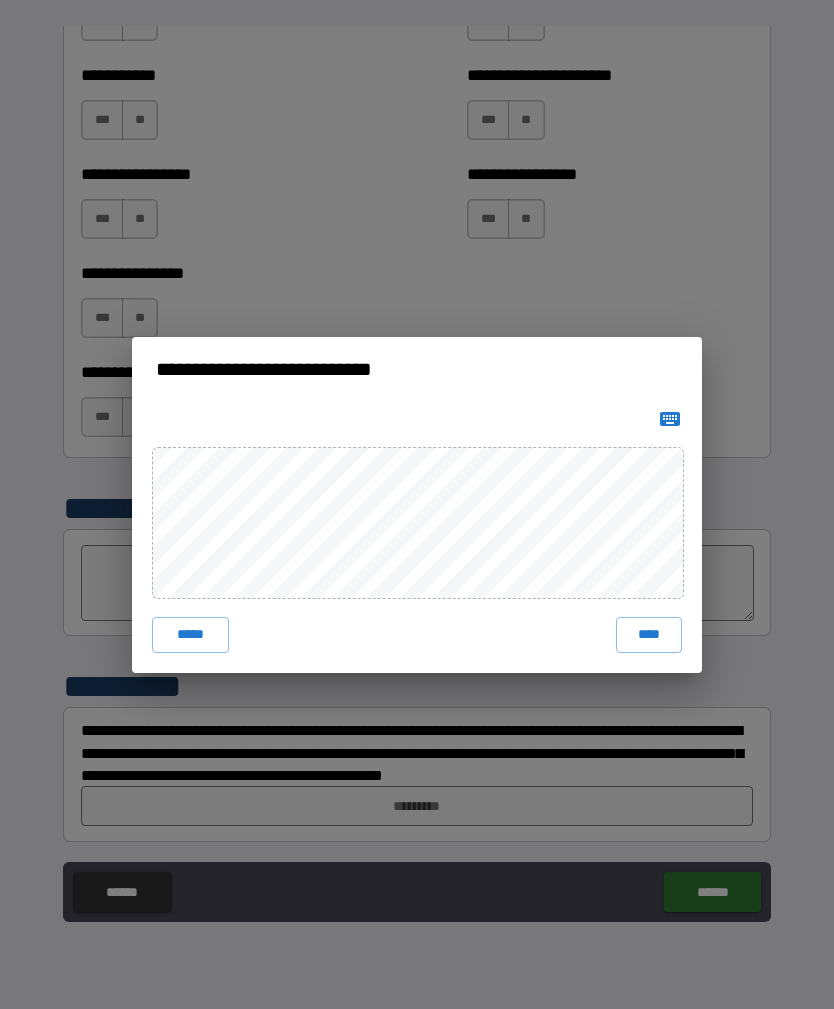 click on "****" at bounding box center [649, 635] 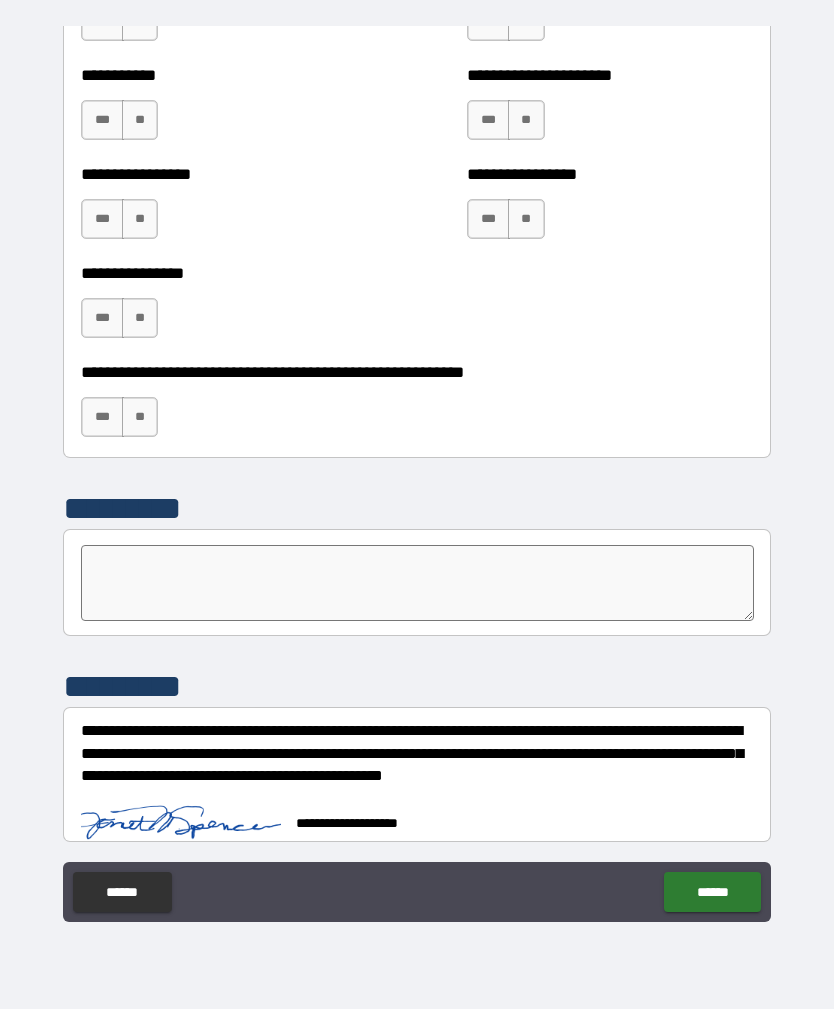 scroll, scrollTop: 5993, scrollLeft: 0, axis: vertical 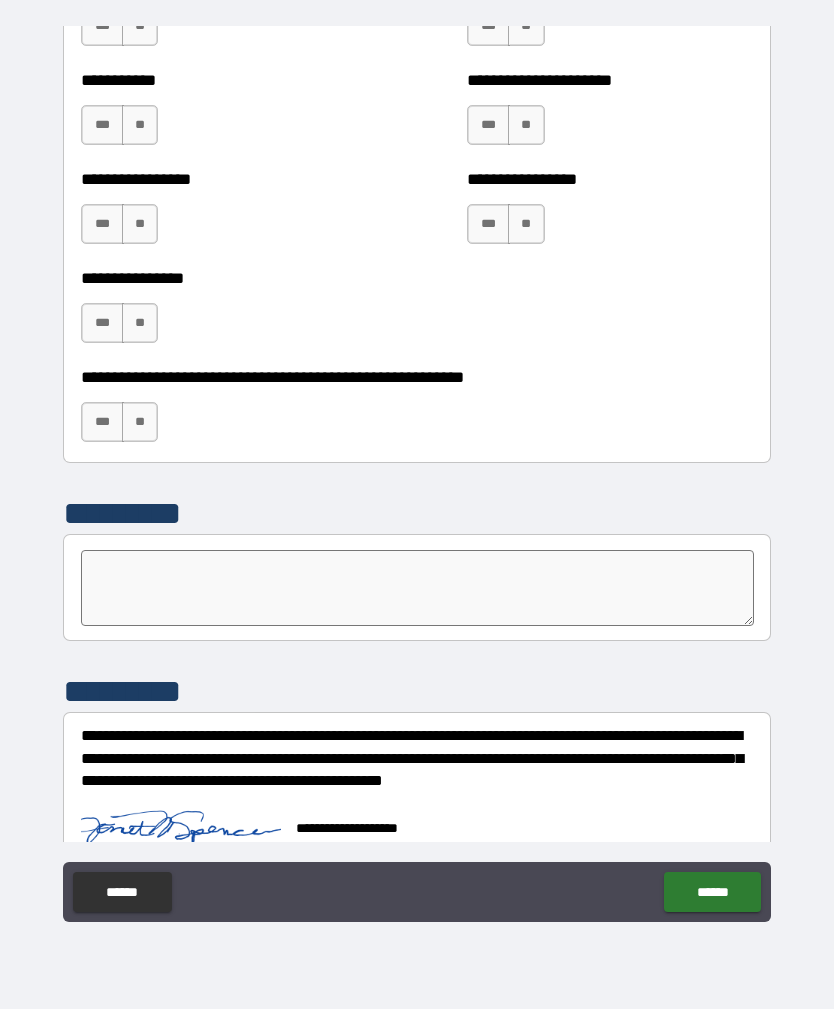 click on "******" at bounding box center (712, 892) 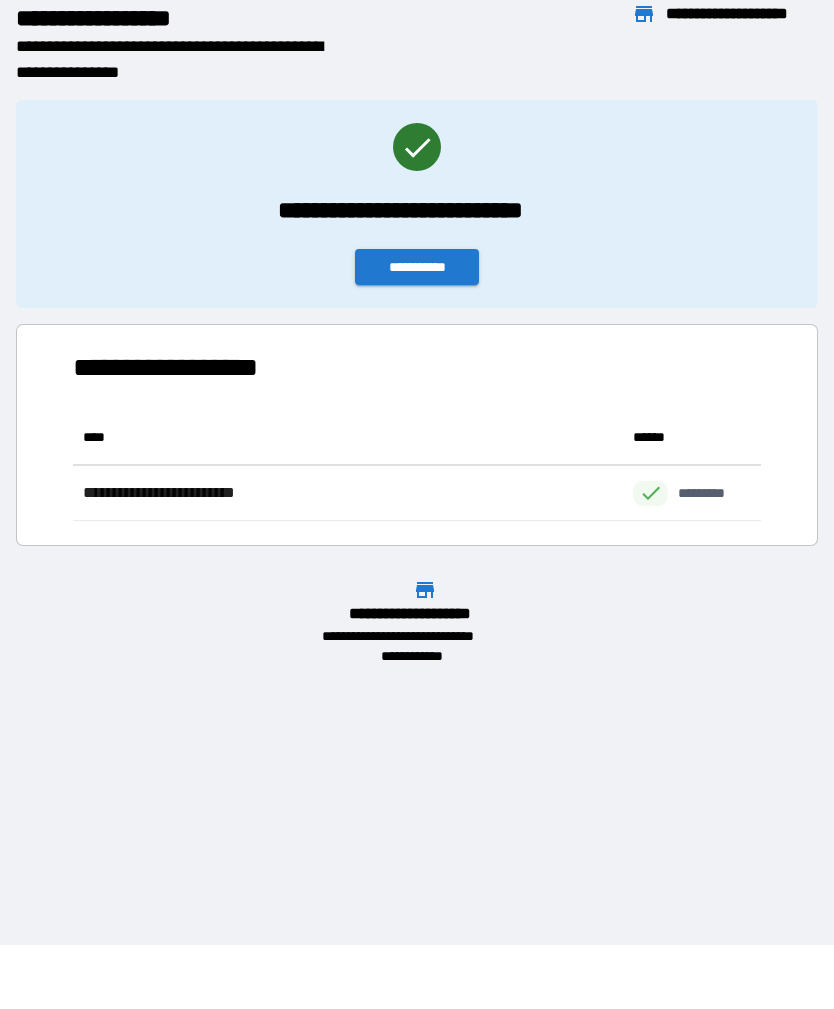 scroll, scrollTop: 1, scrollLeft: 1, axis: both 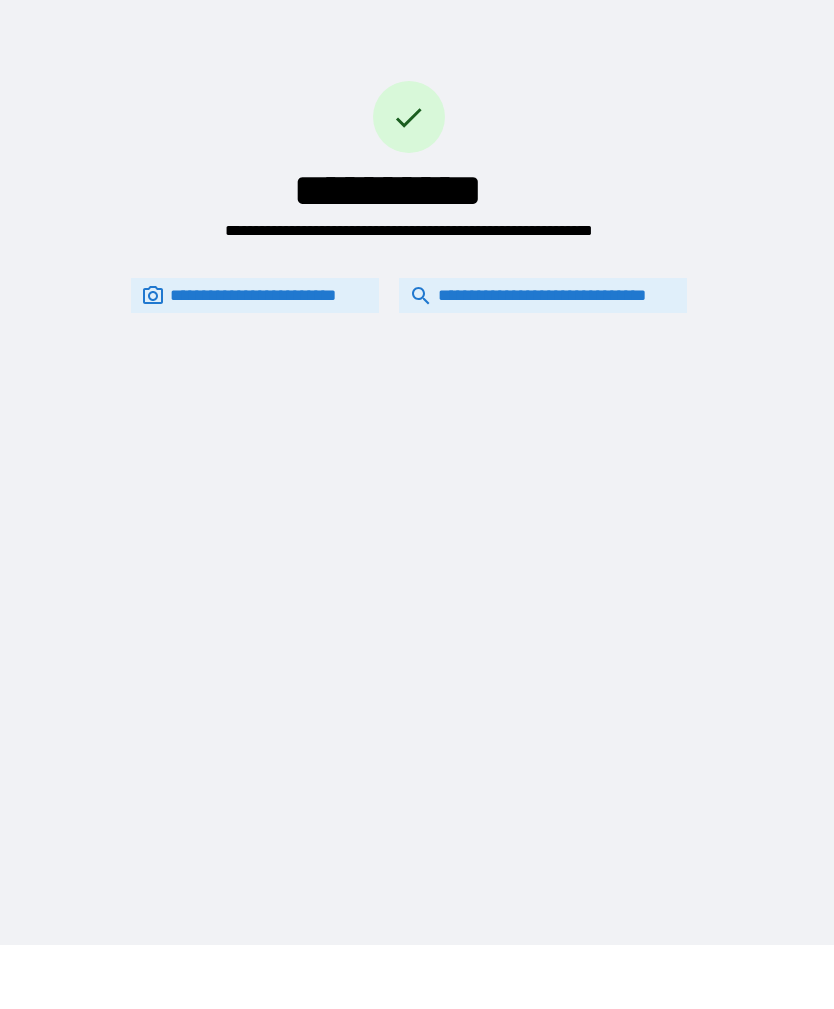 click on "**********" at bounding box center [543, 295] 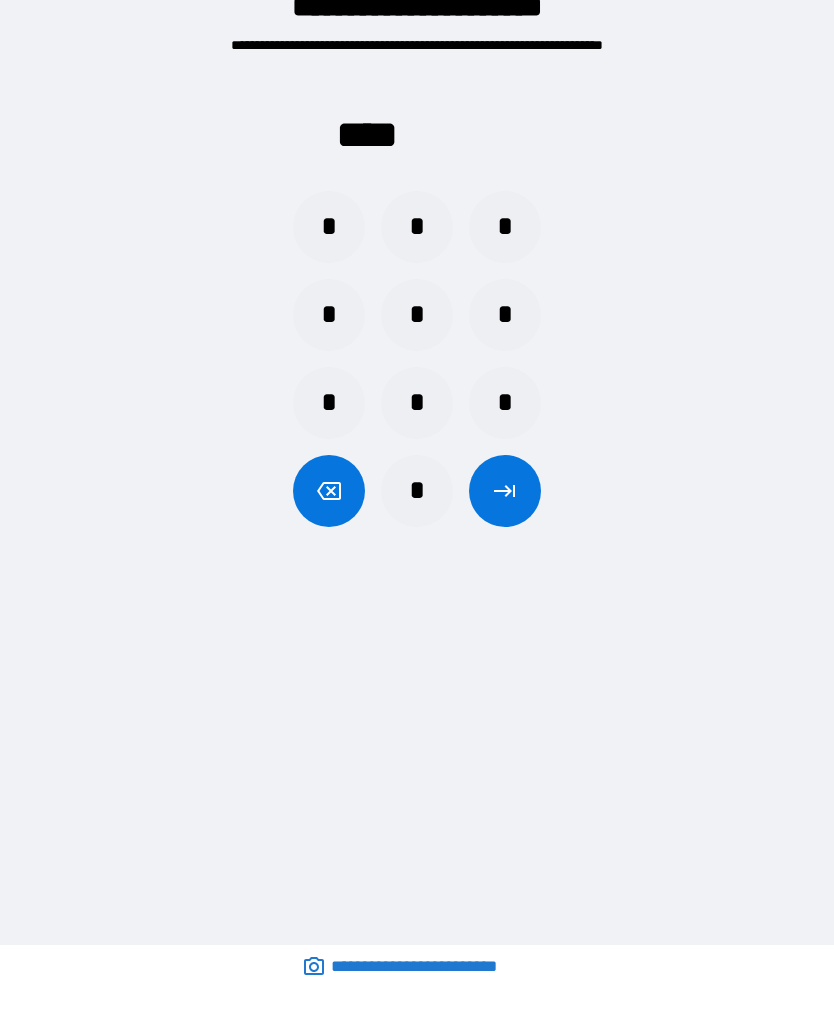 click on "*" at bounding box center [329, 227] 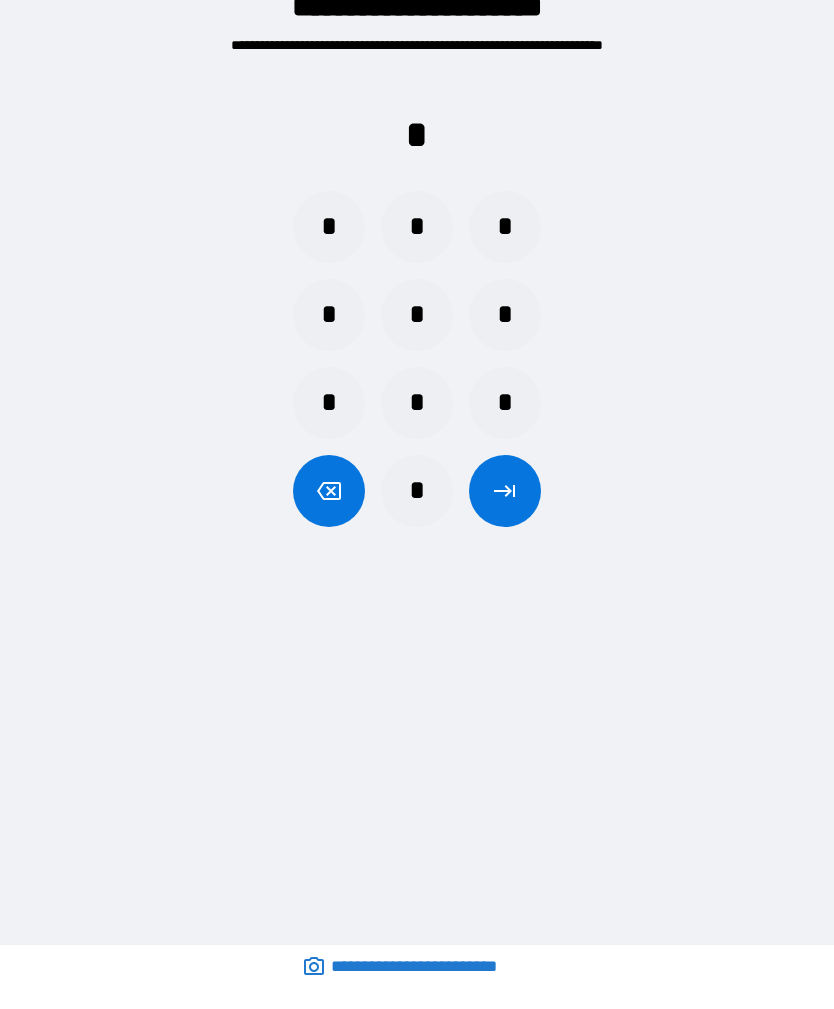 click on "*" at bounding box center (417, 227) 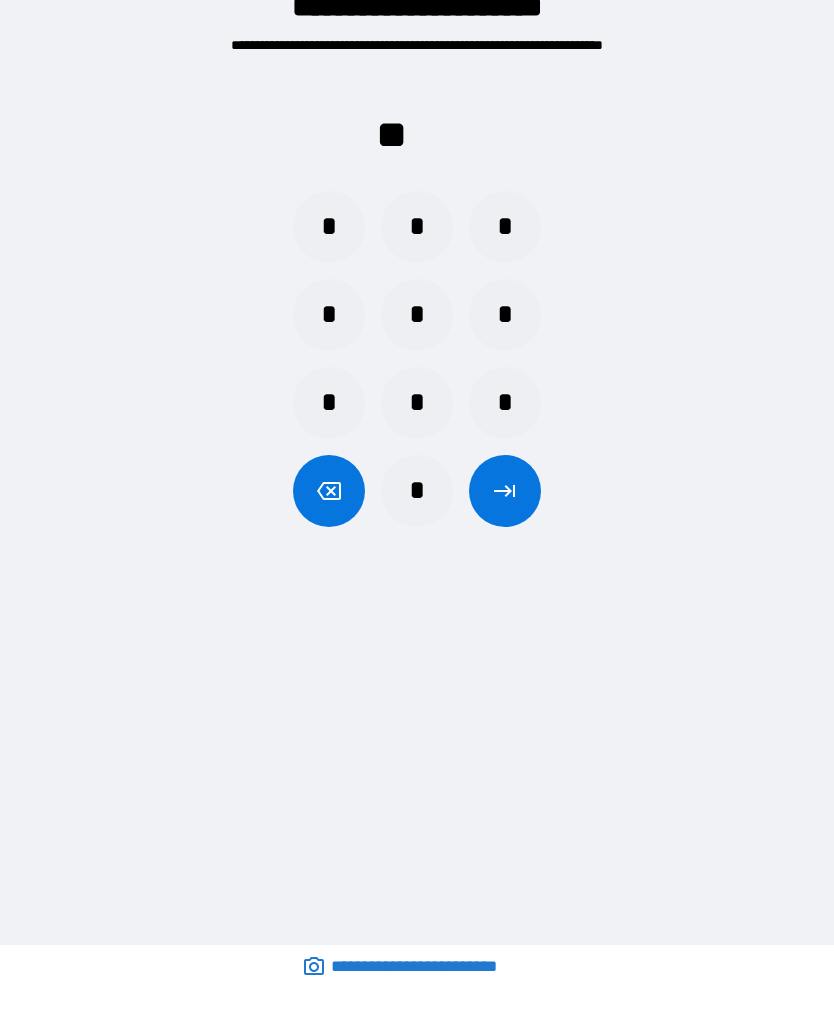 click on "*" at bounding box center [329, 315] 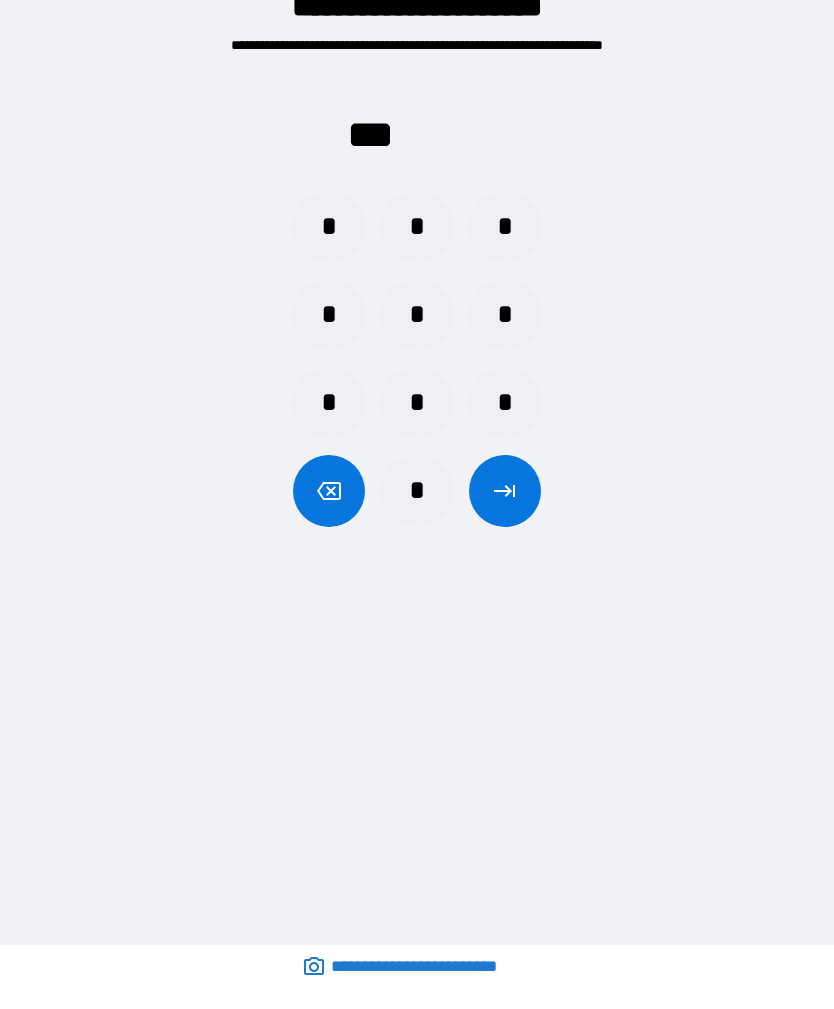 click on "*" at bounding box center [505, 315] 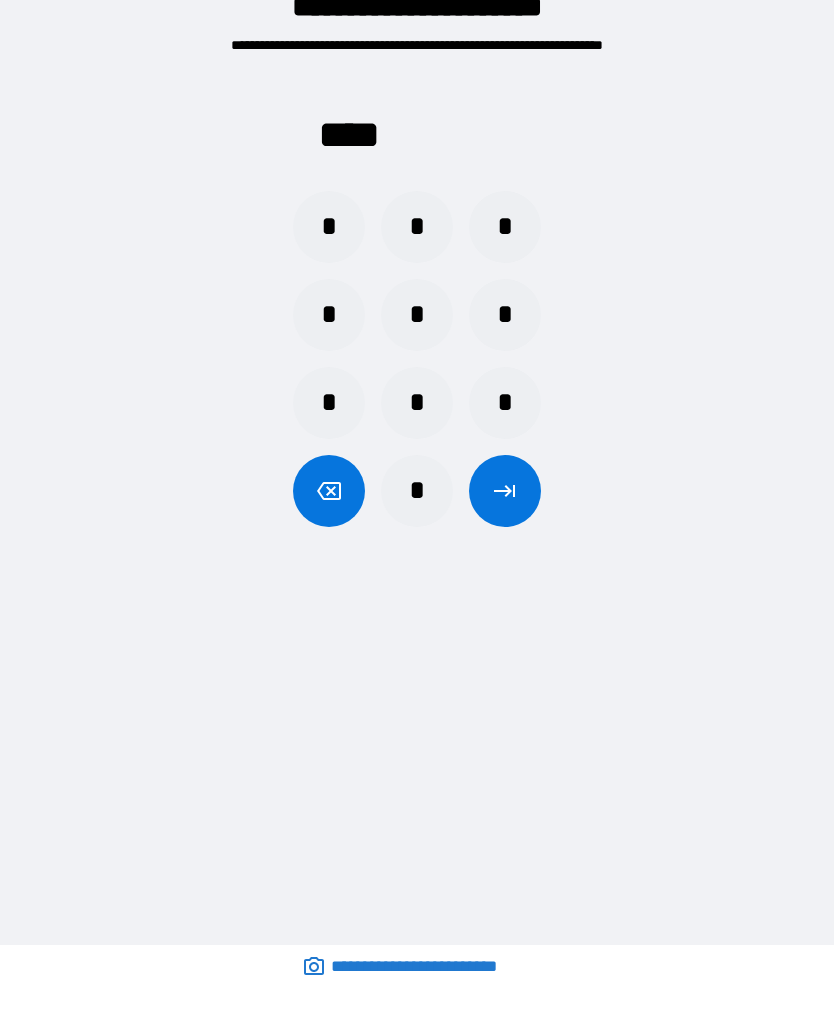 click at bounding box center (505, 491) 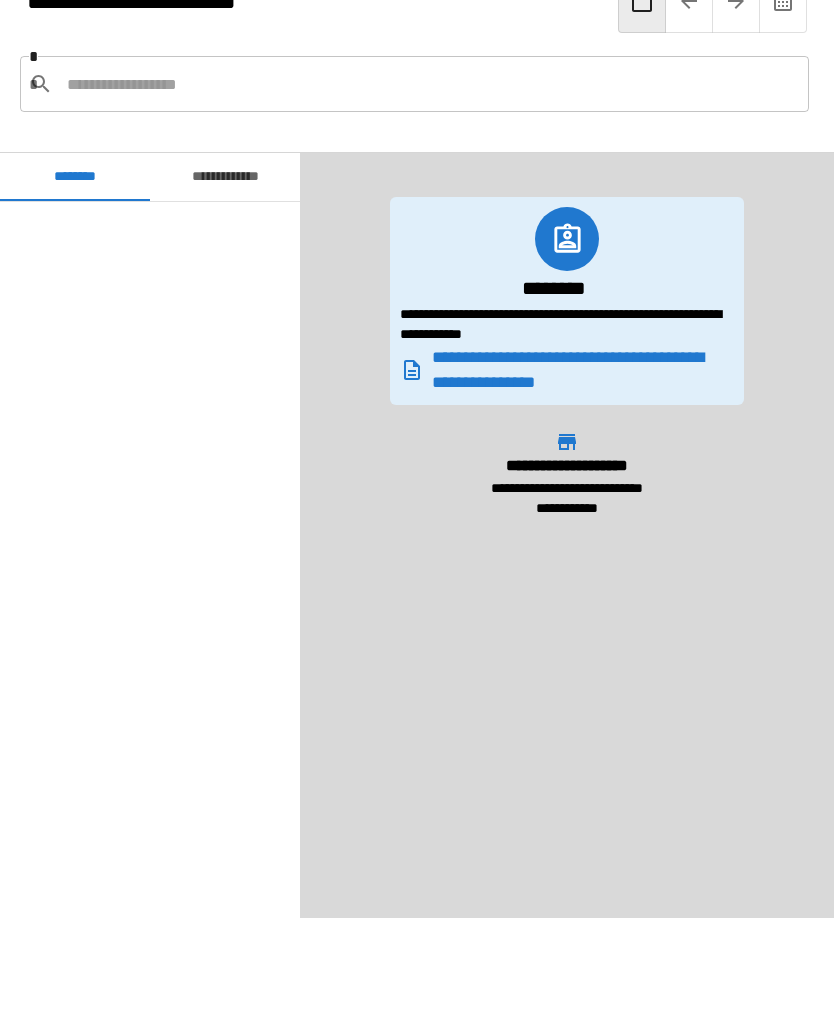 scroll, scrollTop: 1620, scrollLeft: 0, axis: vertical 